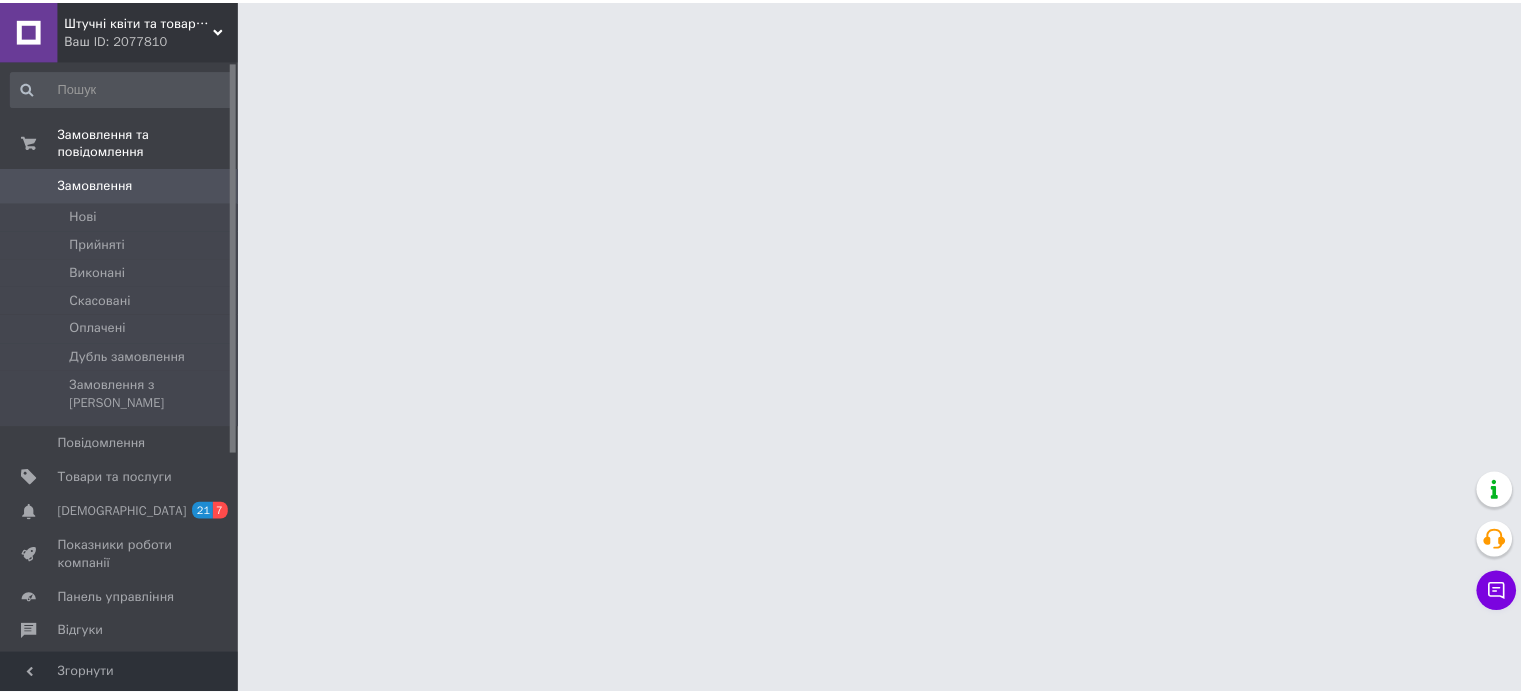 scroll, scrollTop: 0, scrollLeft: 0, axis: both 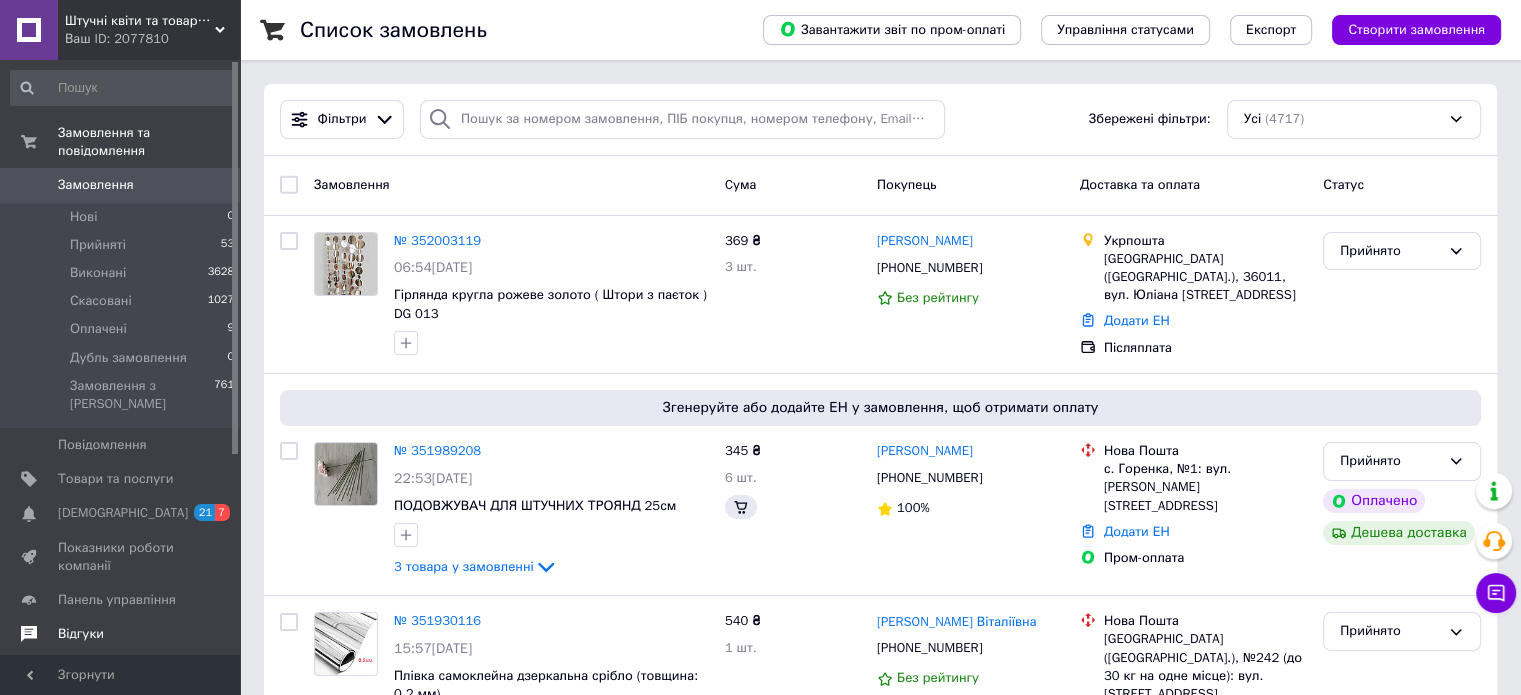 click on "Відгуки" at bounding box center (121, 634) 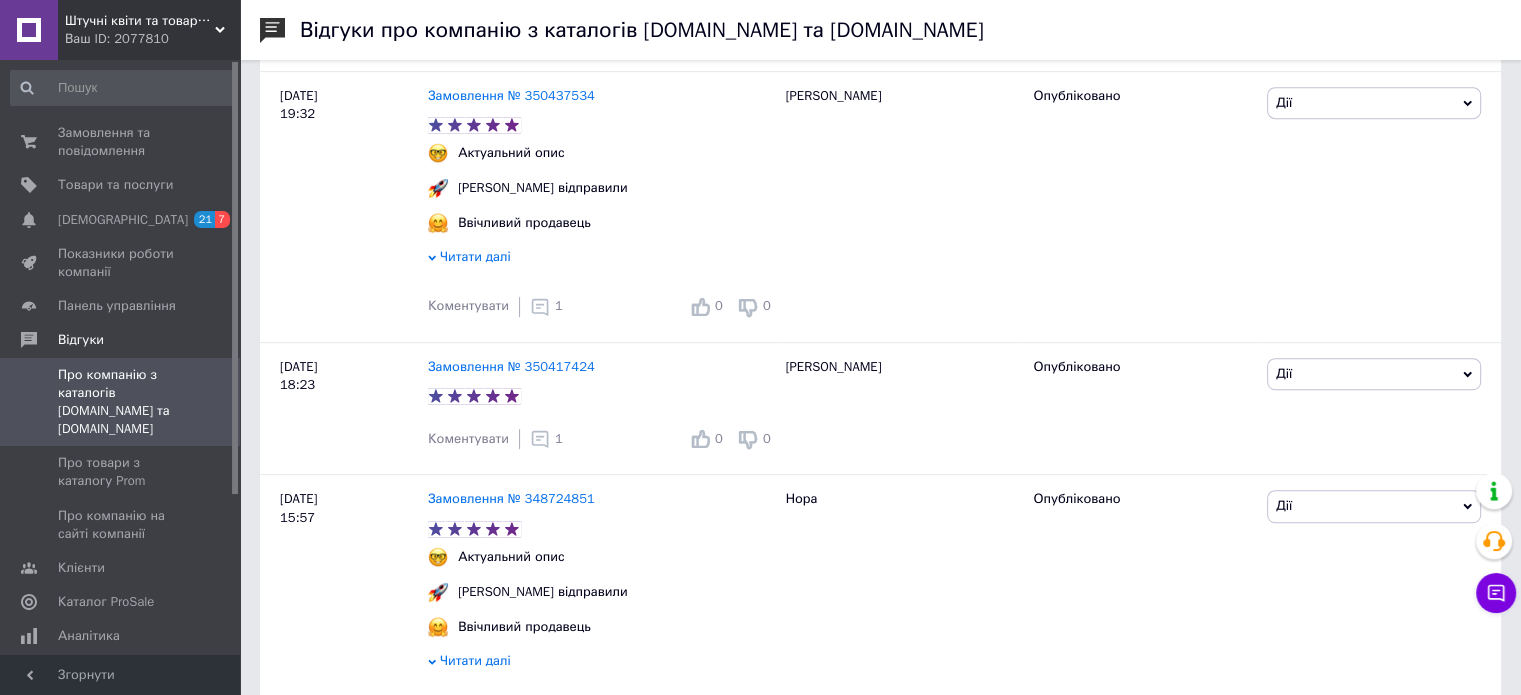 scroll, scrollTop: 1500, scrollLeft: 0, axis: vertical 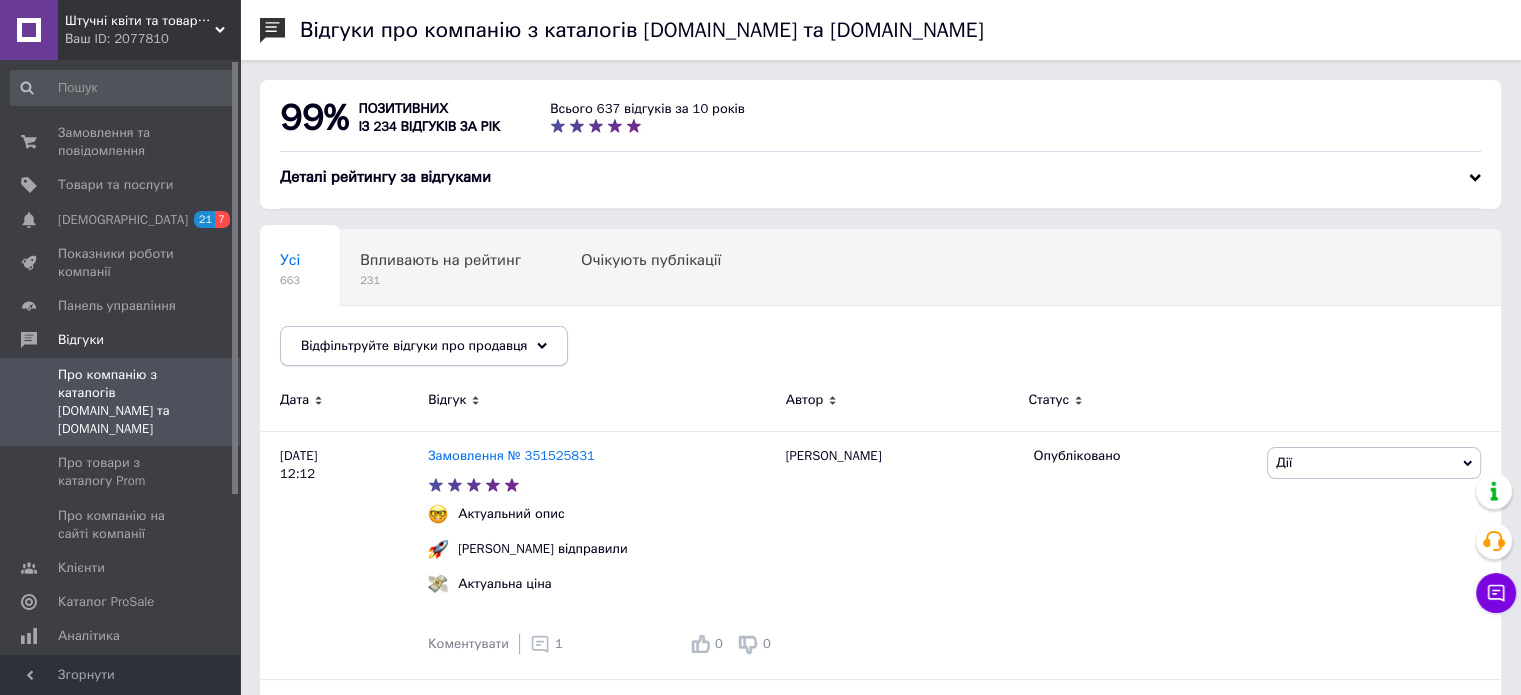 click on "Відфільтруйте відгуки про продавця" at bounding box center (424, 346) 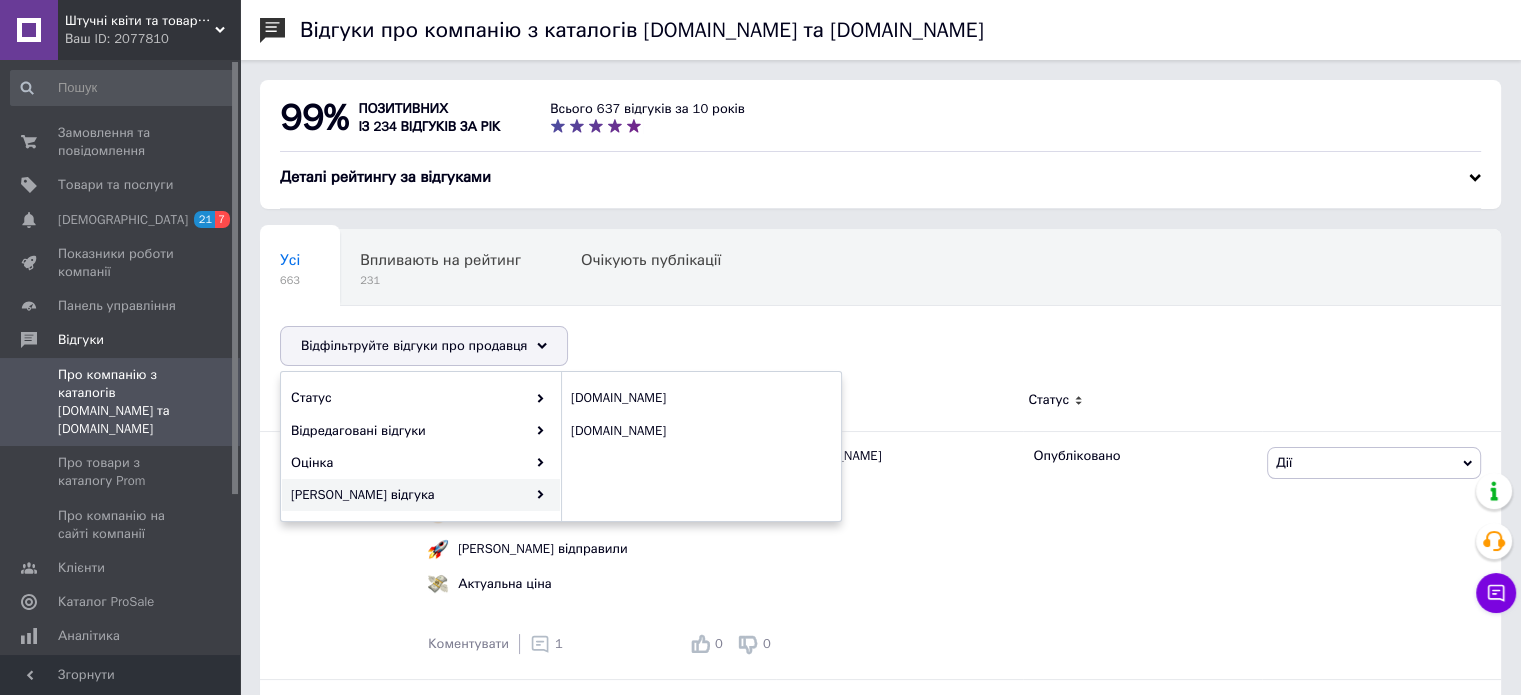 click on "Усі 663 Впливають на рейтинг 231 Очікують публікації 0 Опубліковані без комен... 166 Ok Відфільтровано...  Зберегти" at bounding box center (880, 307) 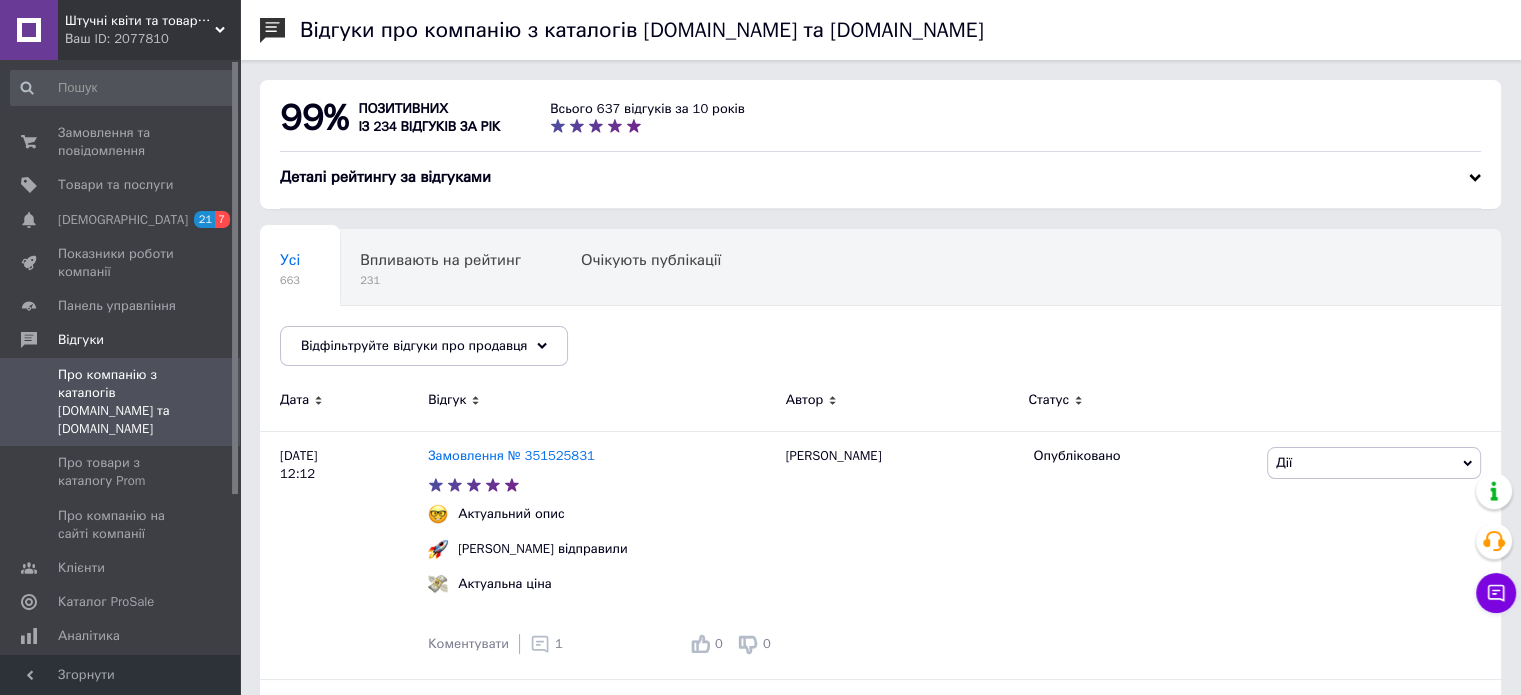 click at bounding box center (1475, 178) 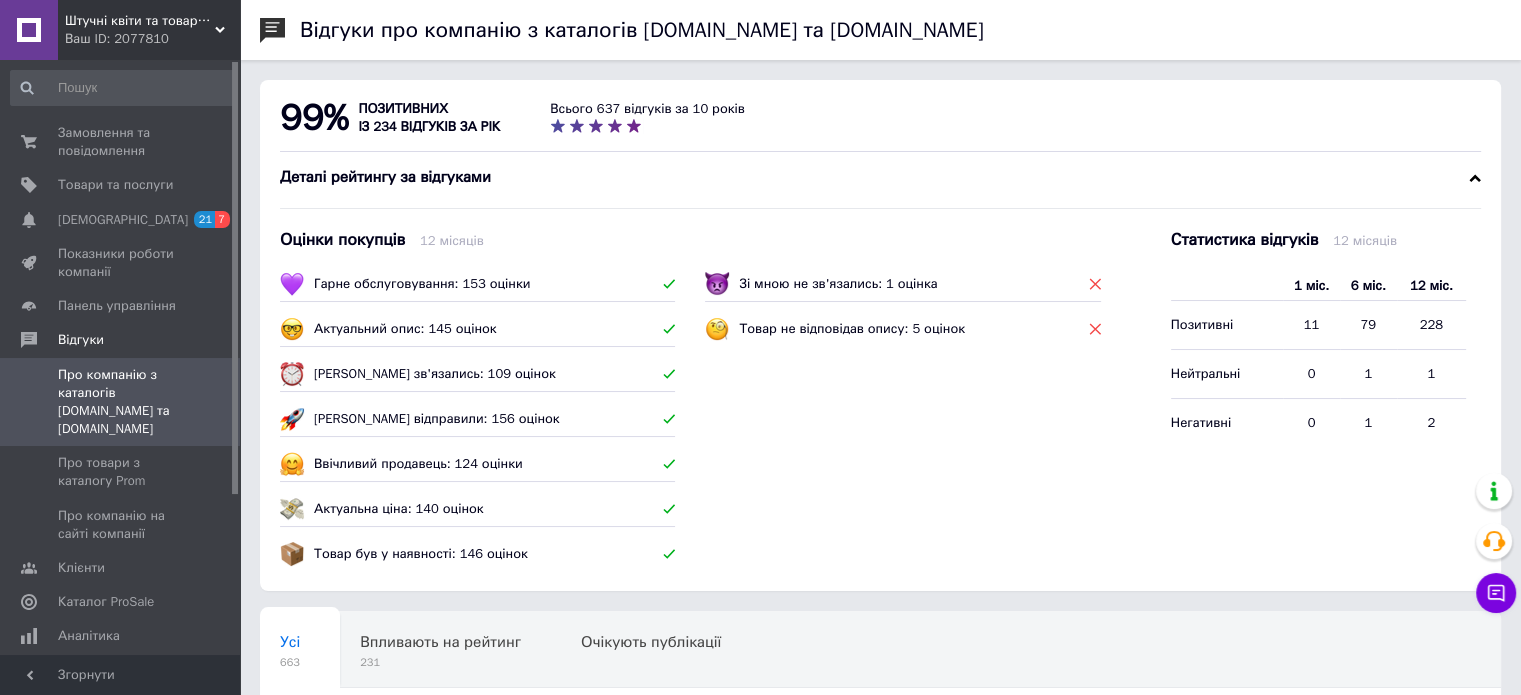 click at bounding box center [1475, 178] 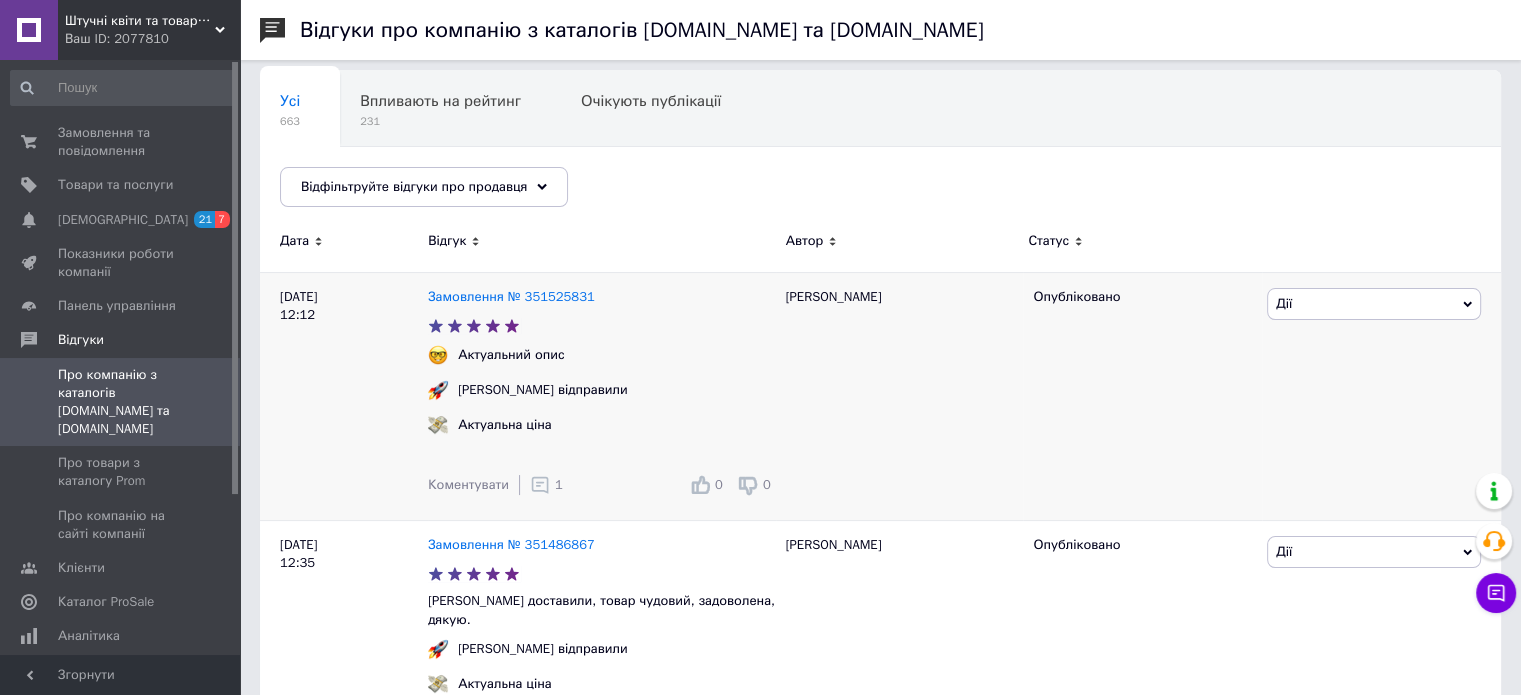 scroll, scrollTop: 400, scrollLeft: 0, axis: vertical 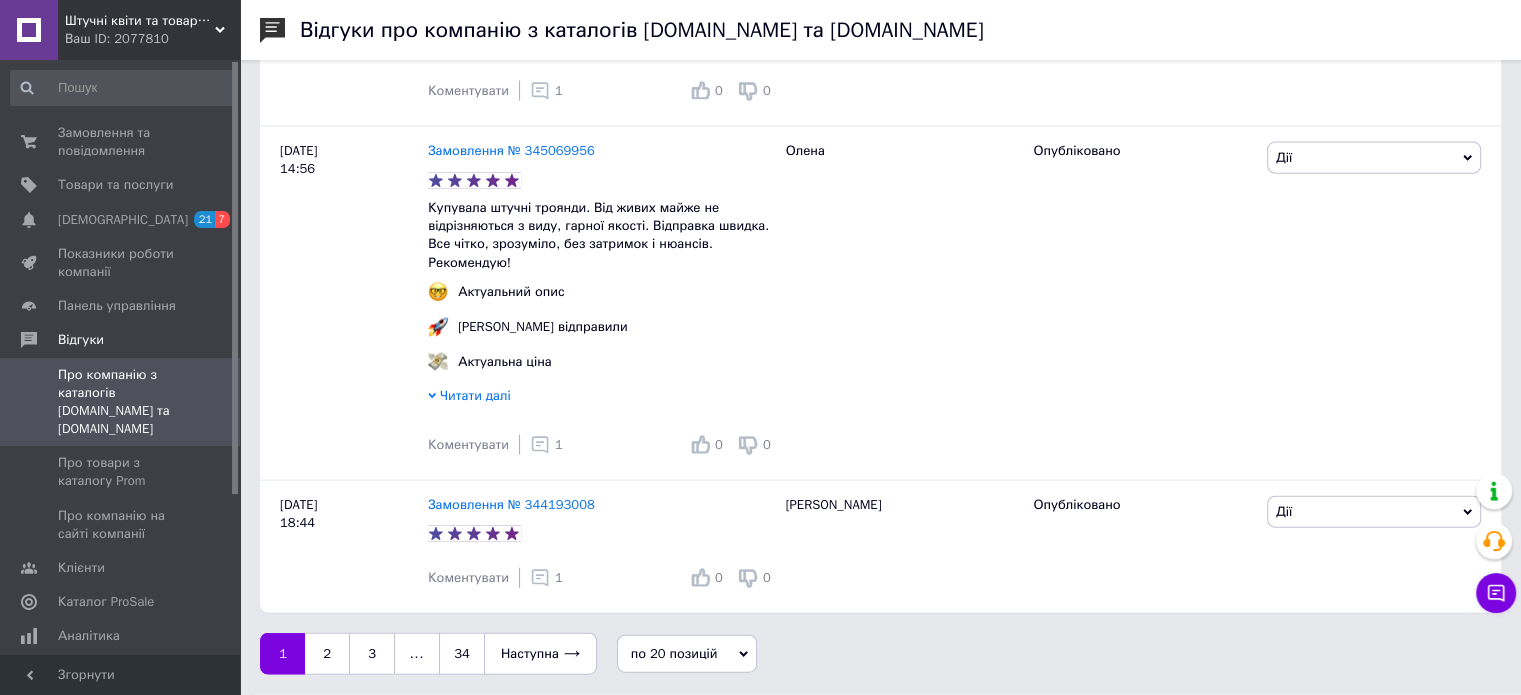 click on "по 20 позицій" at bounding box center [674, 653] 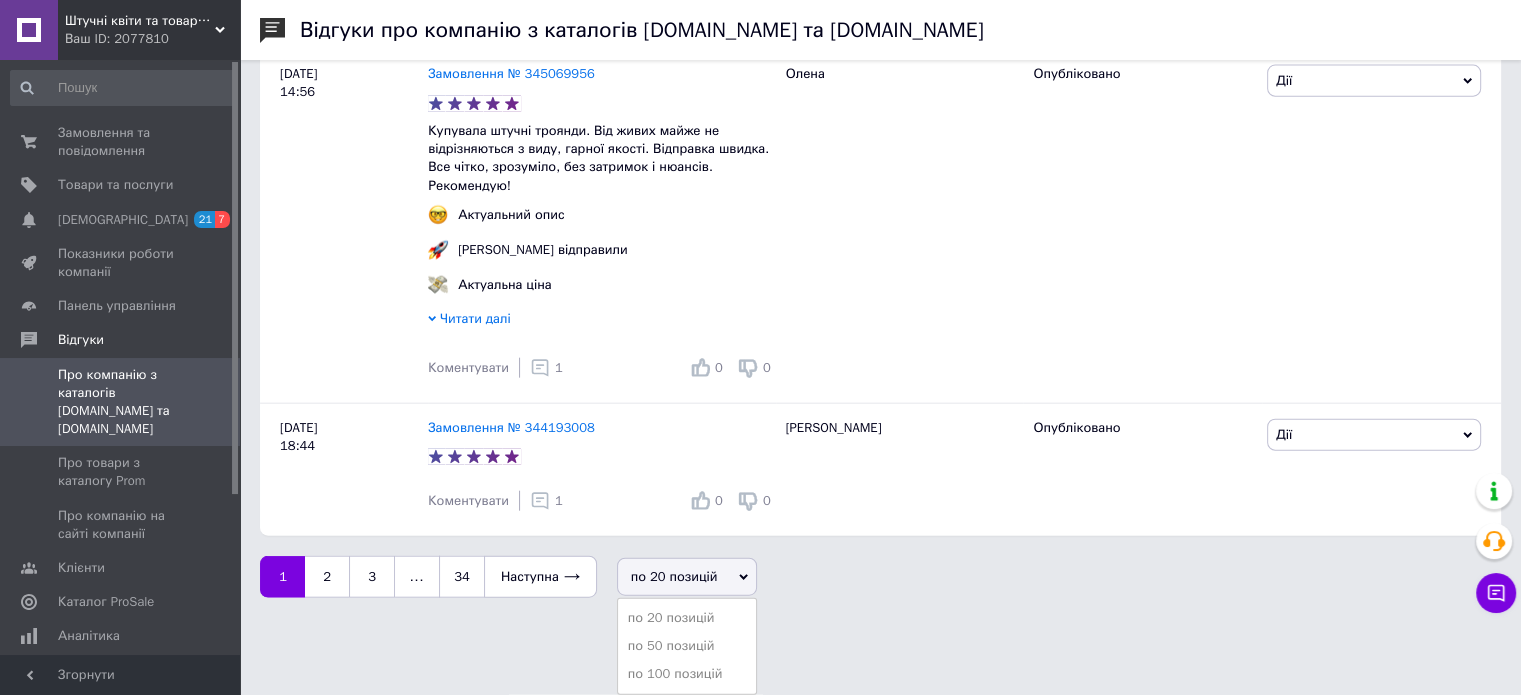scroll, scrollTop: 4690, scrollLeft: 0, axis: vertical 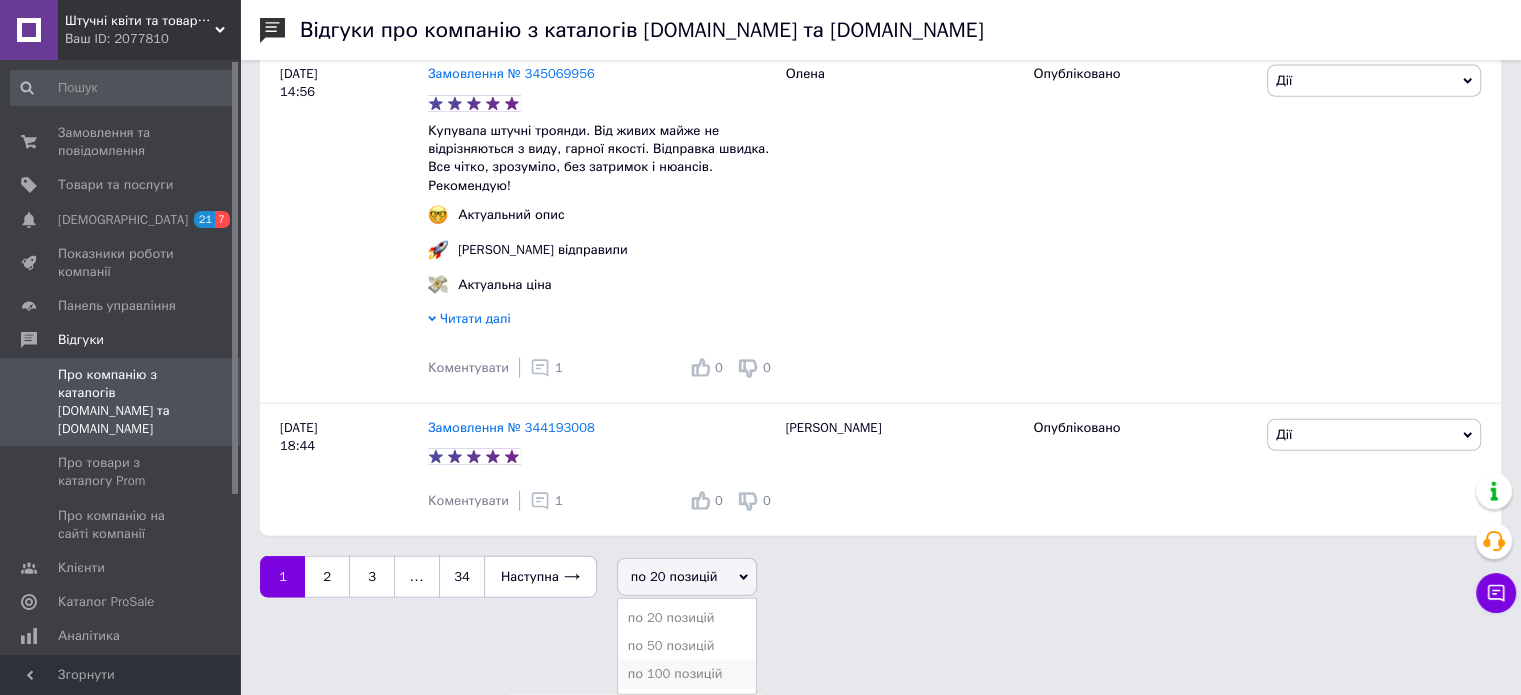click on "по 100 позицій" at bounding box center [687, 674] 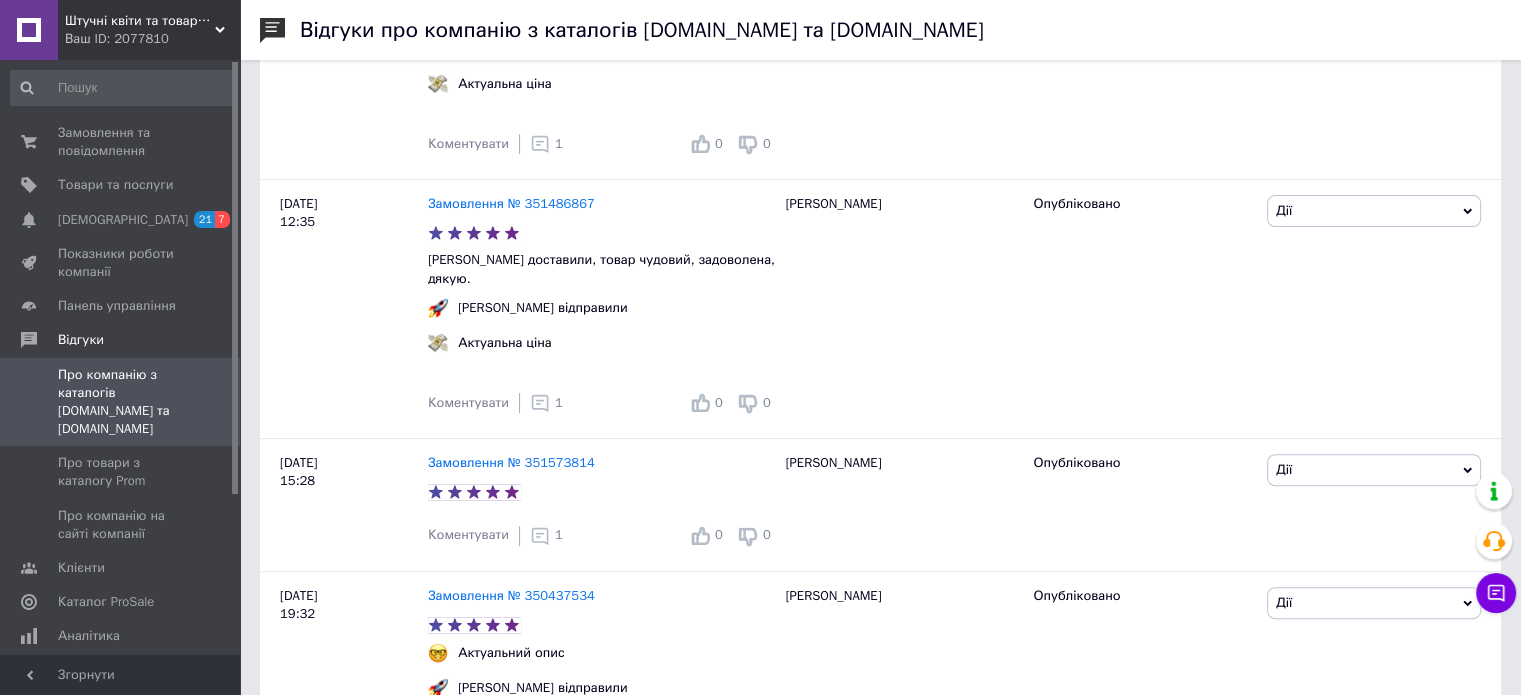 scroll, scrollTop: 100, scrollLeft: 0, axis: vertical 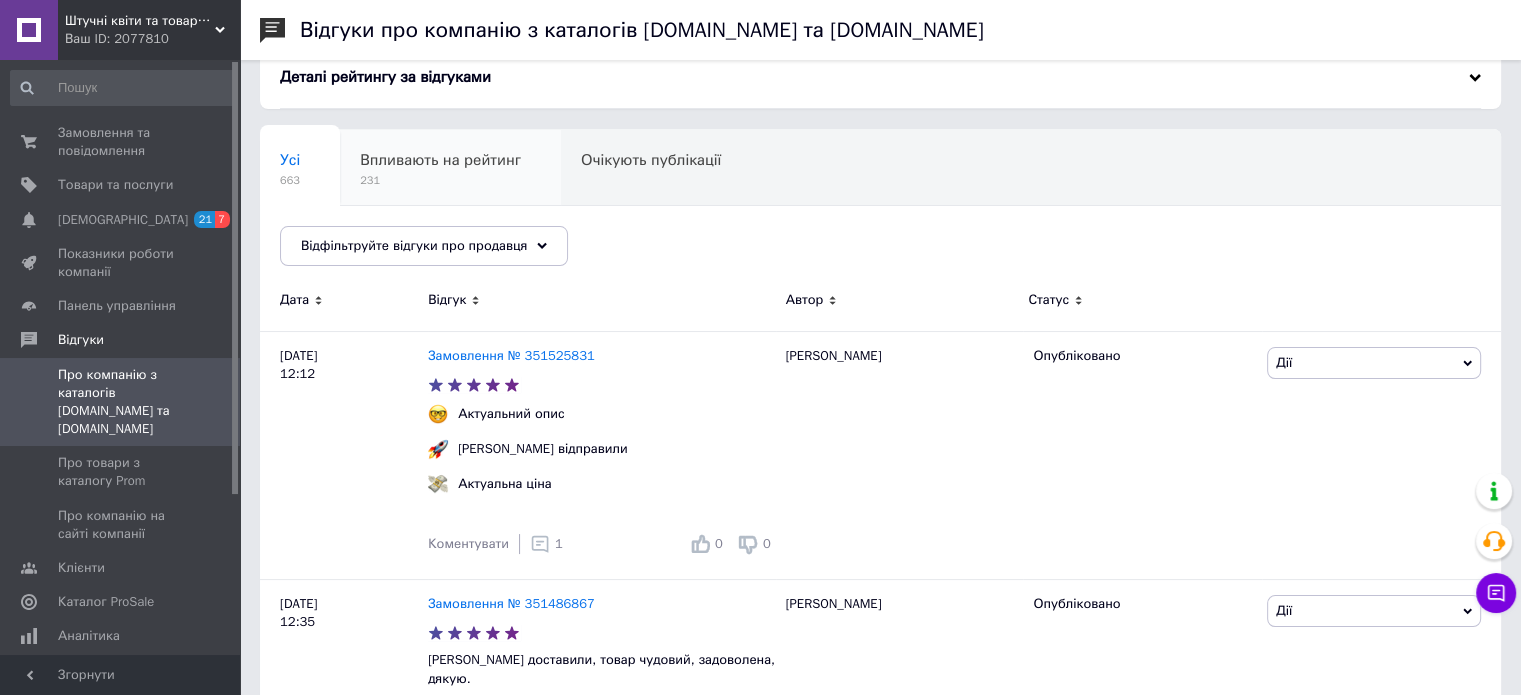 click on "231" at bounding box center (440, 180) 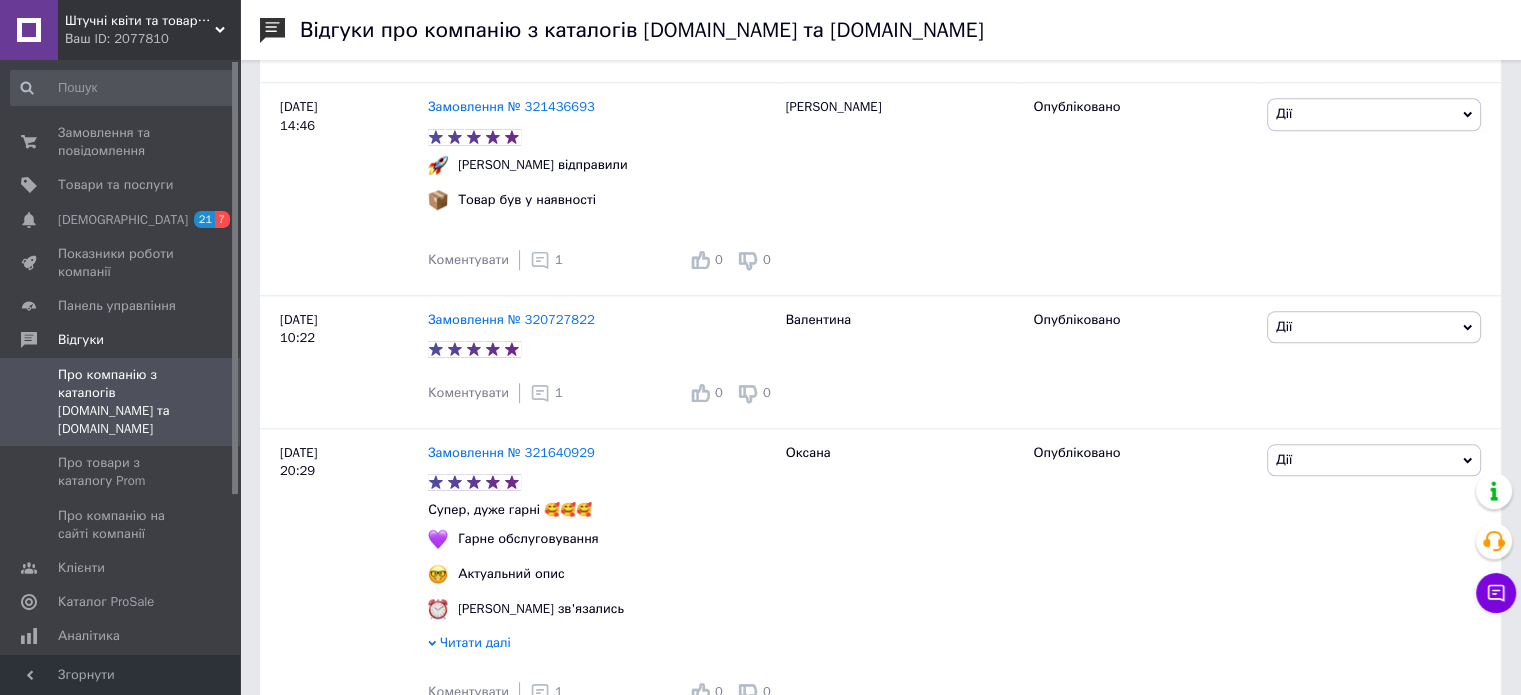 scroll, scrollTop: 25048, scrollLeft: 0, axis: vertical 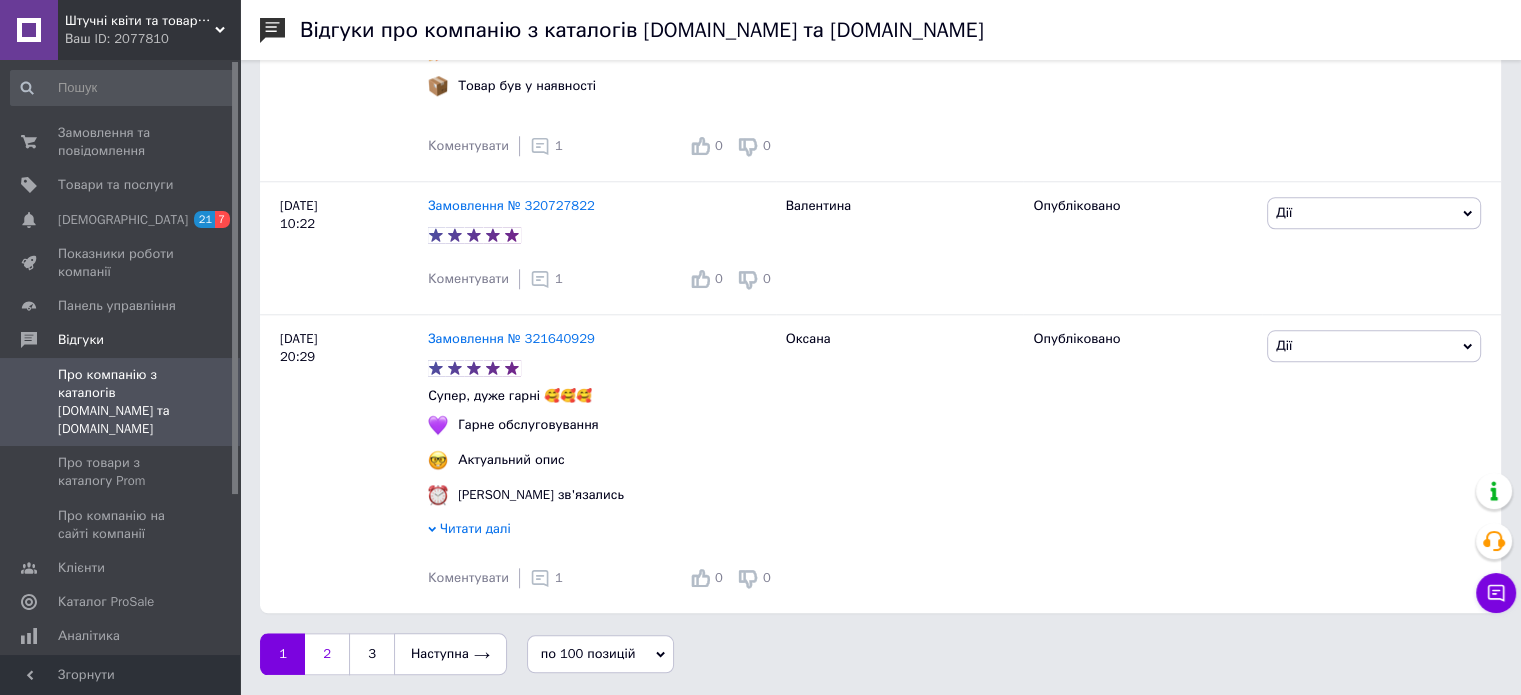 click on "2" at bounding box center [327, 654] 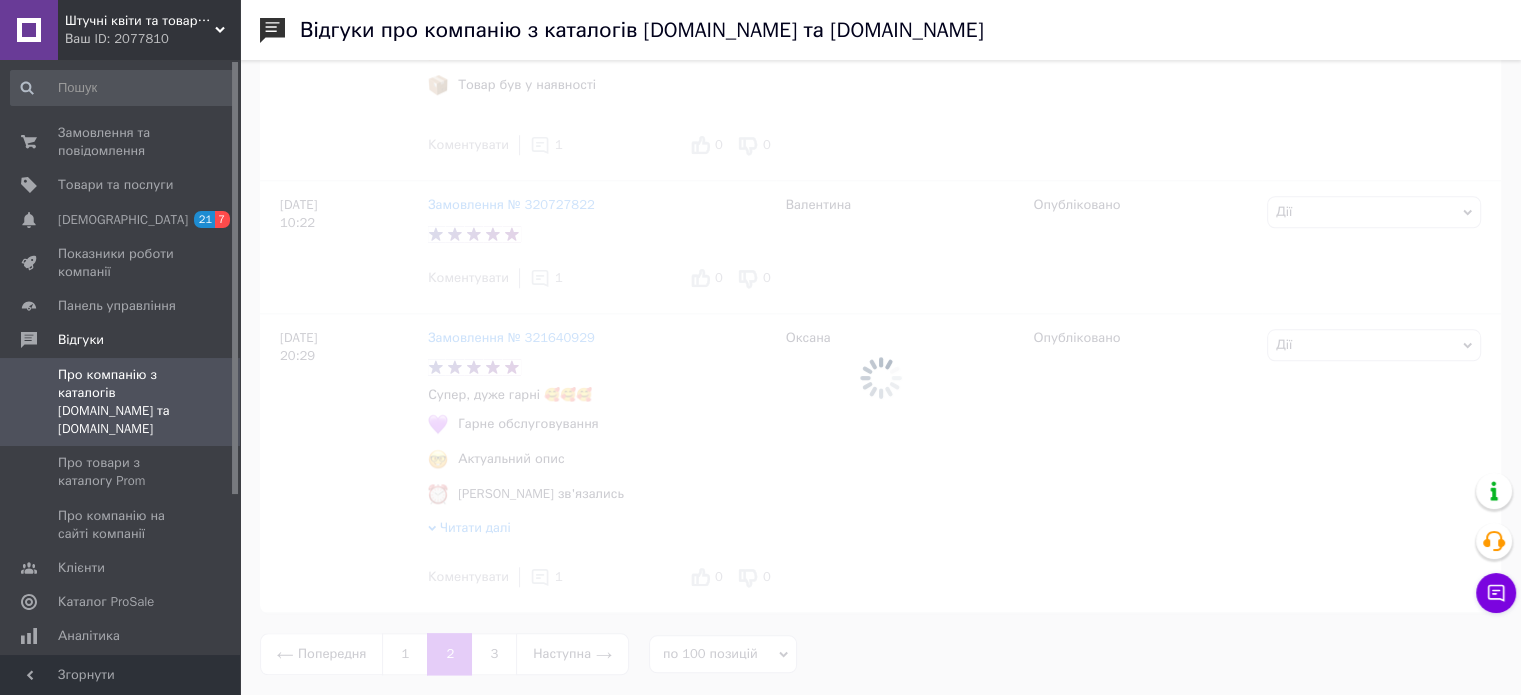 scroll, scrollTop: 0, scrollLeft: 0, axis: both 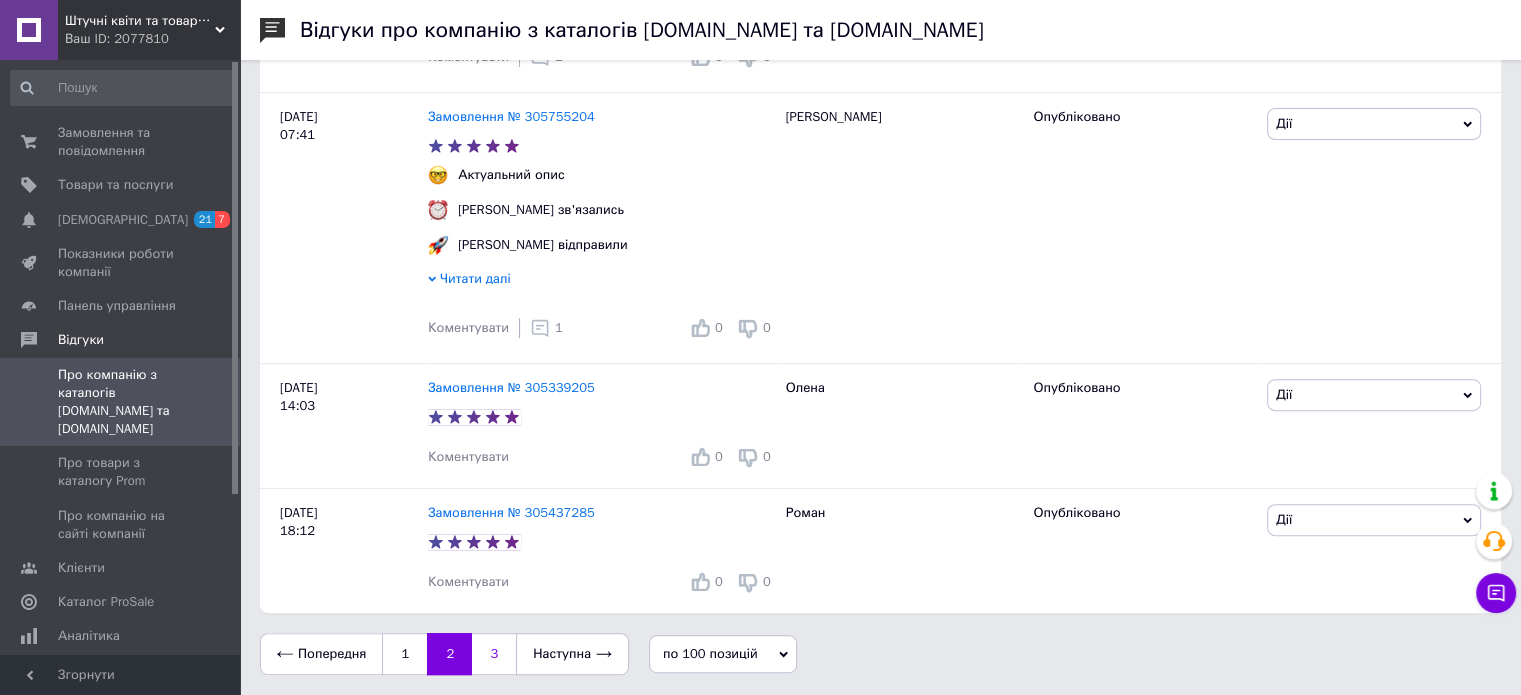 click on "3" at bounding box center [494, 654] 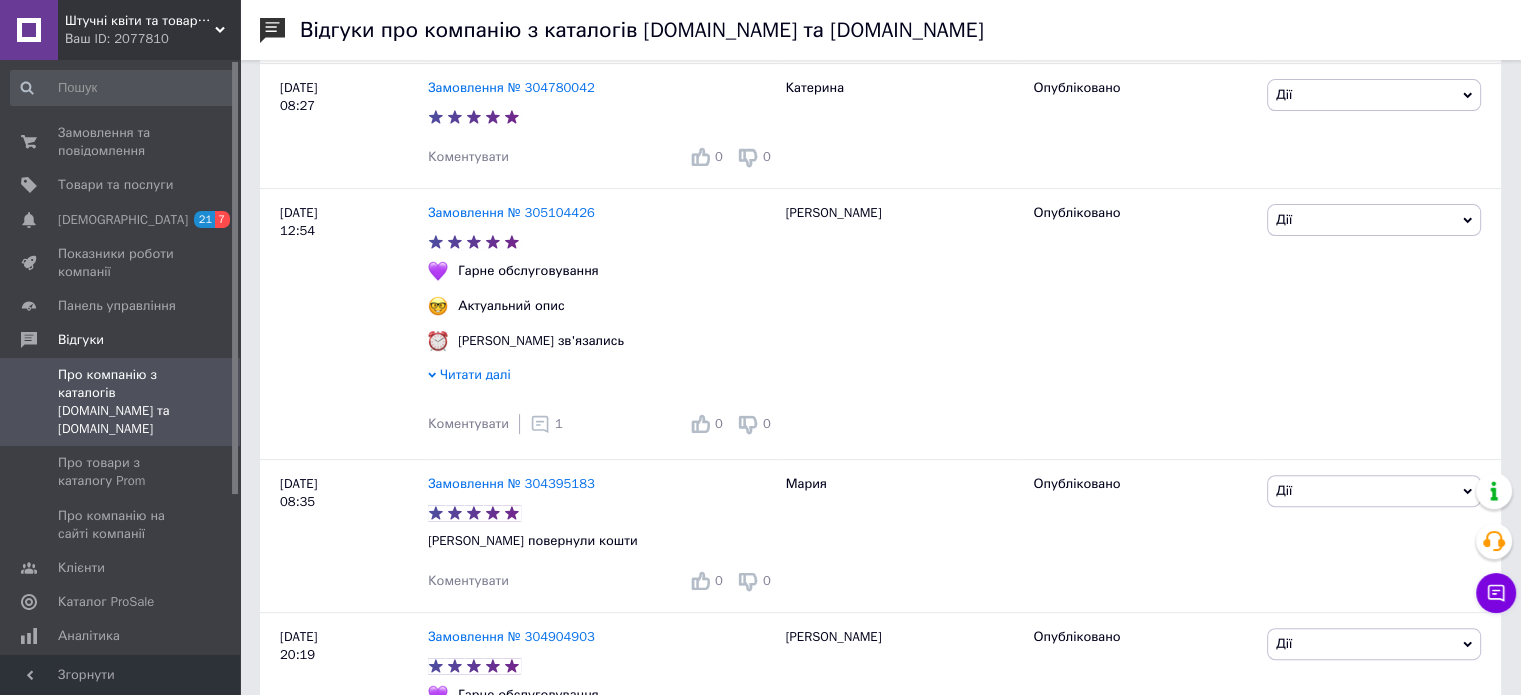 scroll, scrollTop: 0, scrollLeft: 0, axis: both 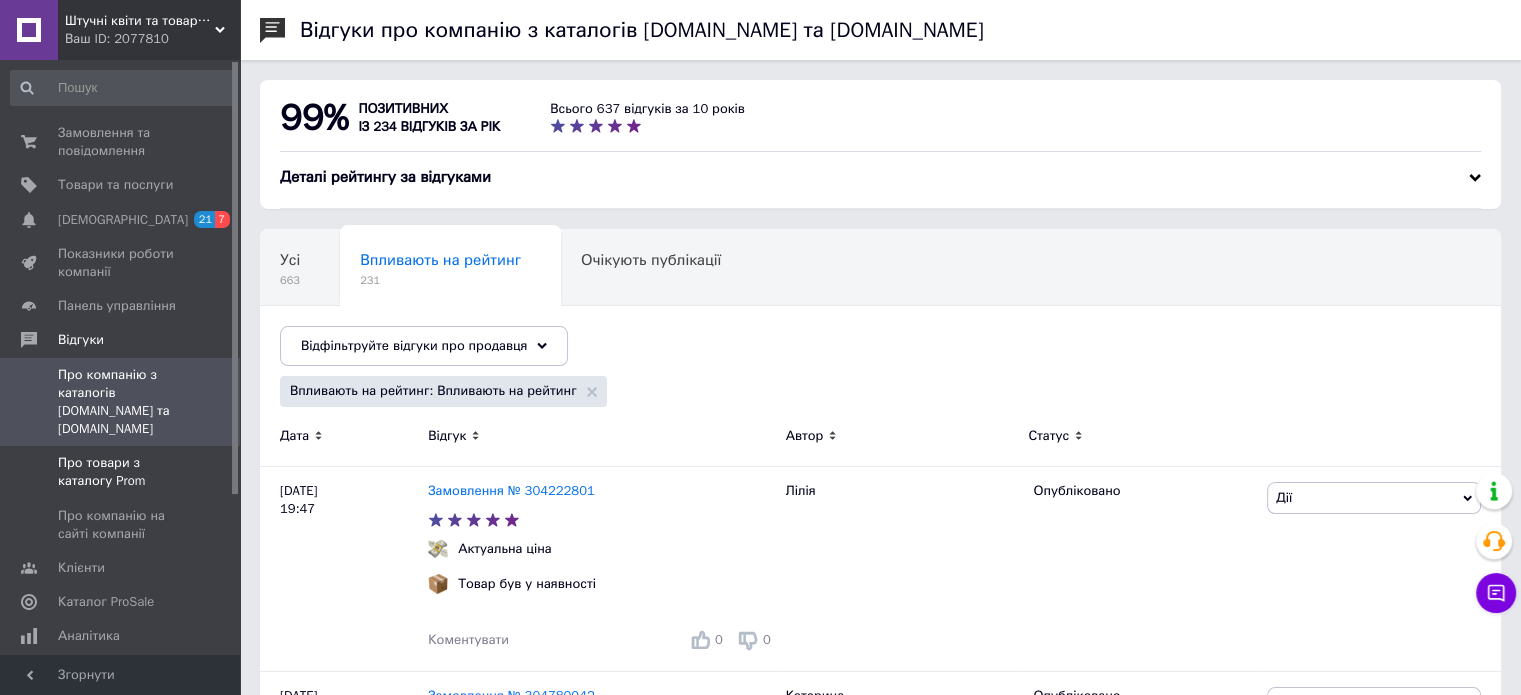 click on "Про товари з каталогу Prom" at bounding box center [121, 472] 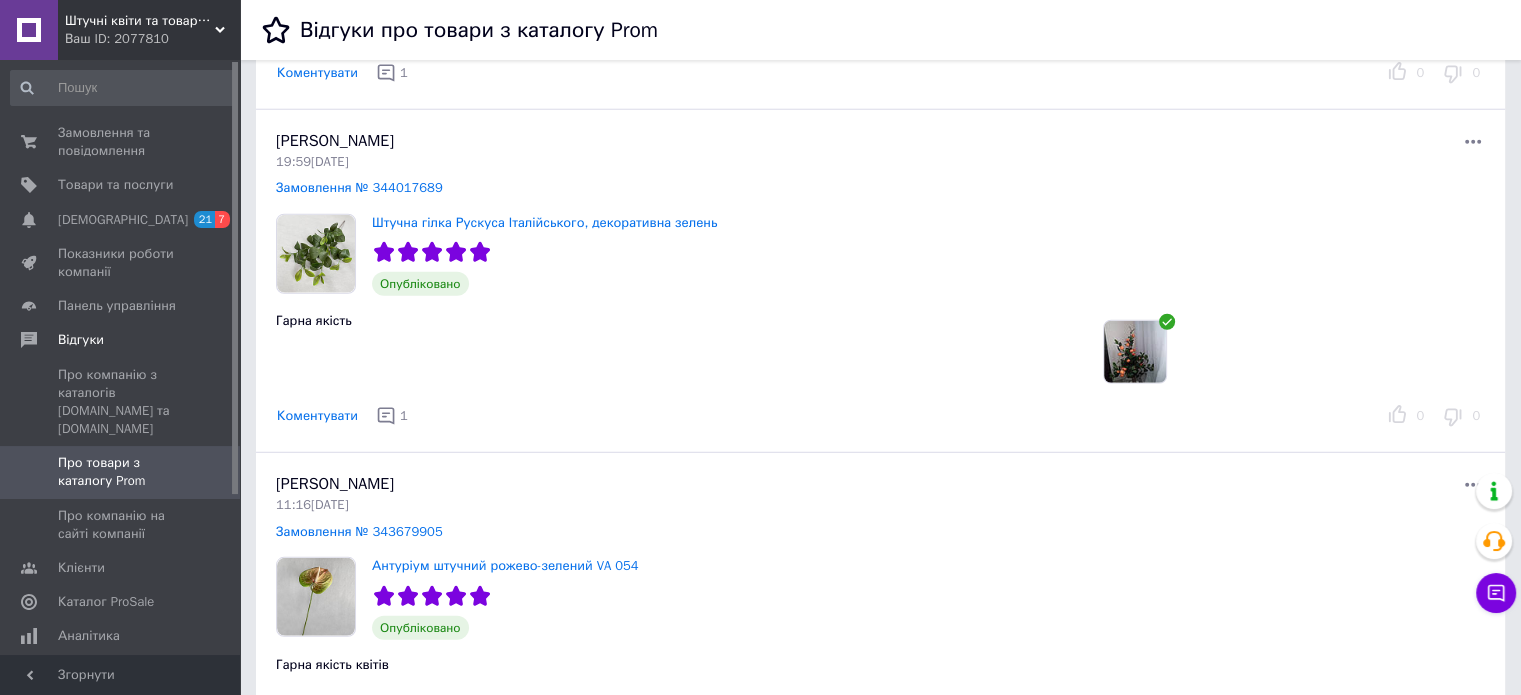 scroll, scrollTop: 5540, scrollLeft: 0, axis: vertical 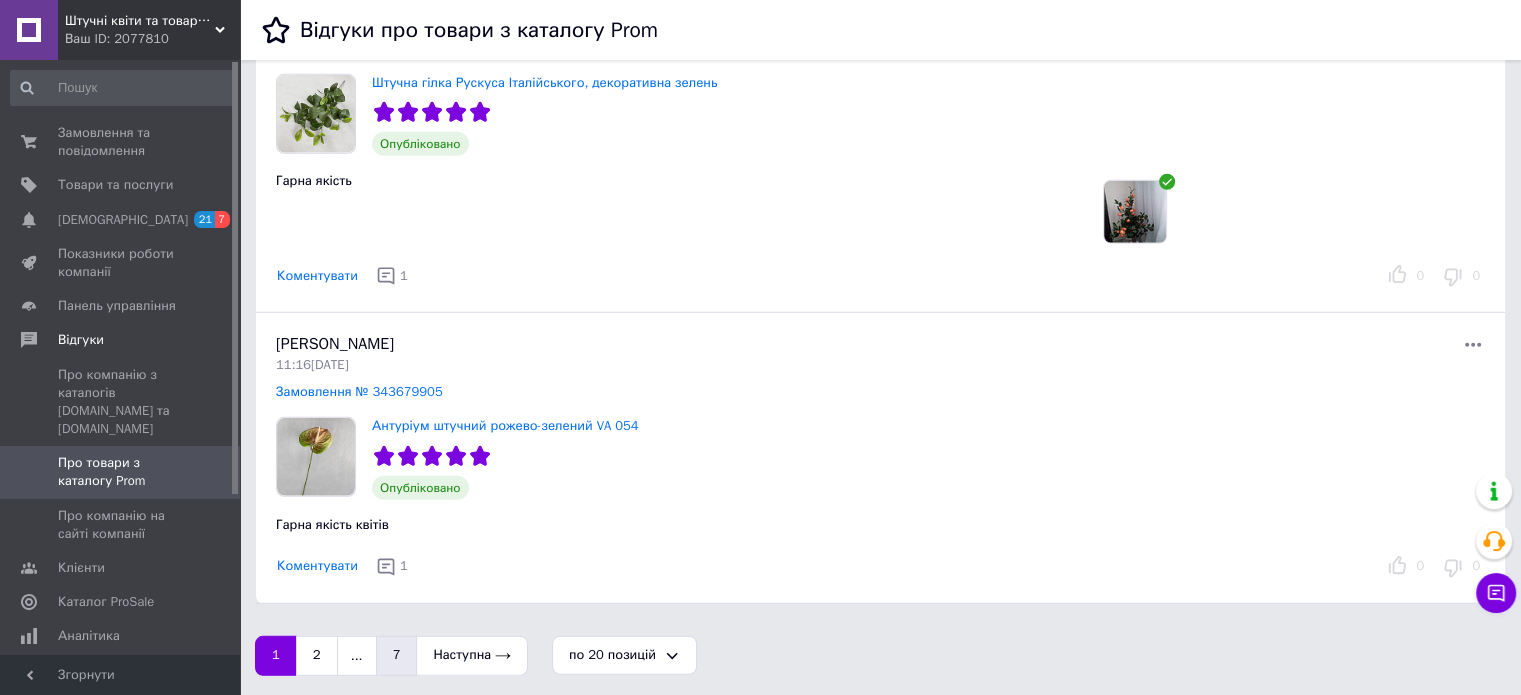 click on "7" at bounding box center [397, 656] 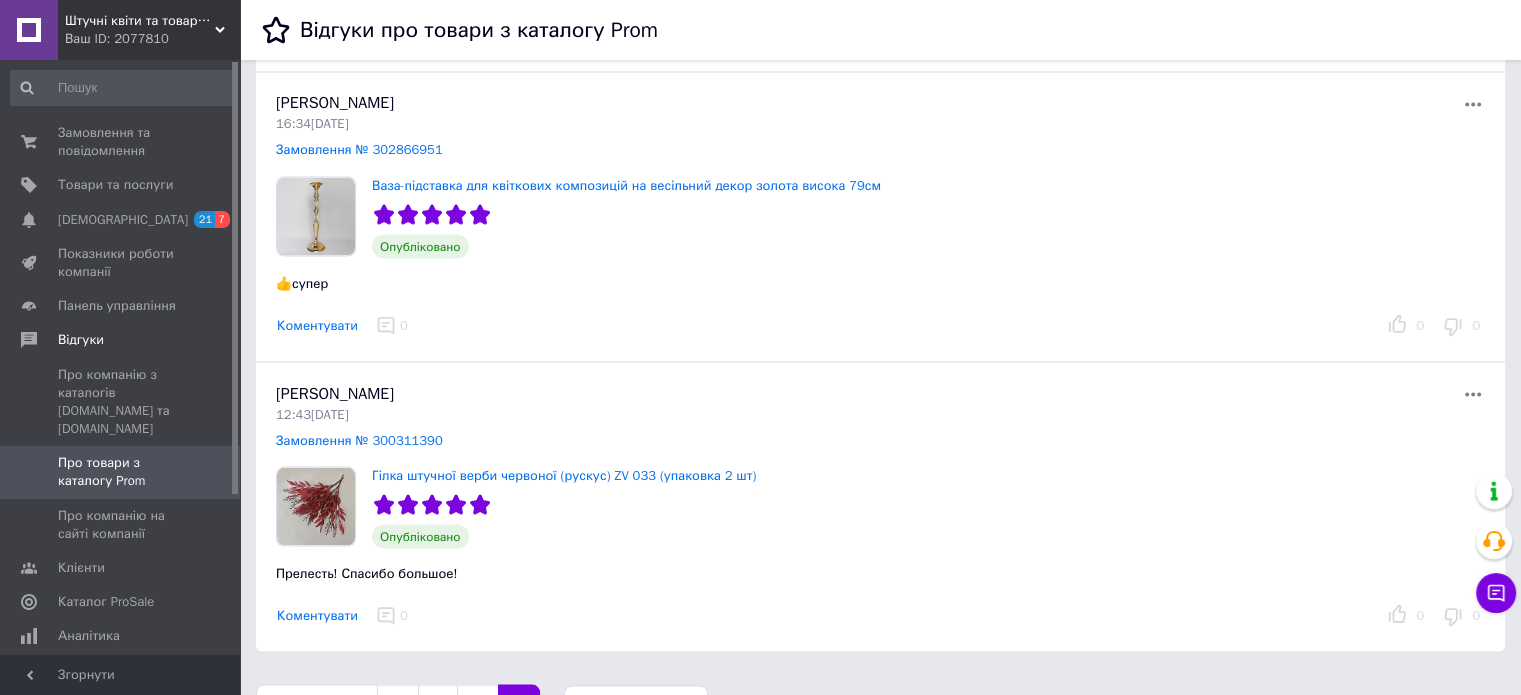 scroll, scrollTop: 3696, scrollLeft: 0, axis: vertical 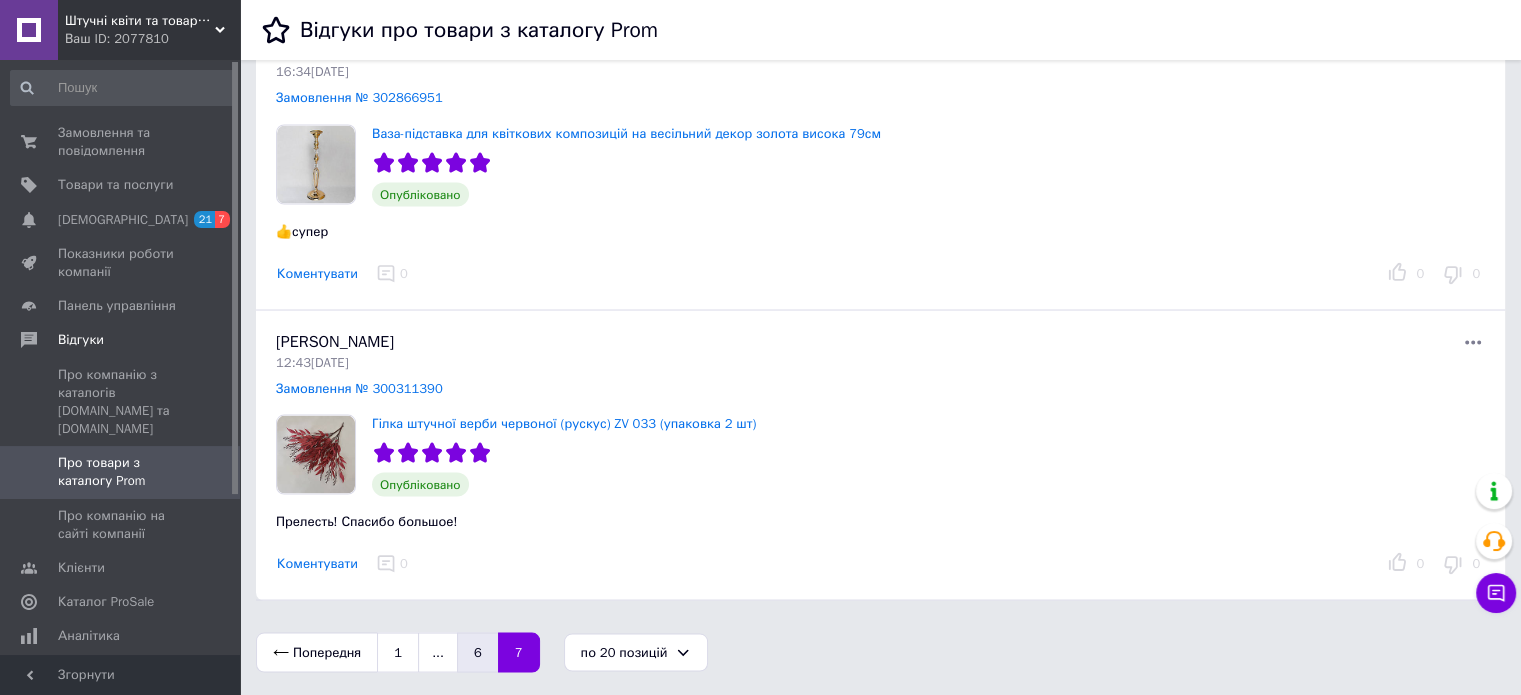 click on "6" at bounding box center [478, 652] 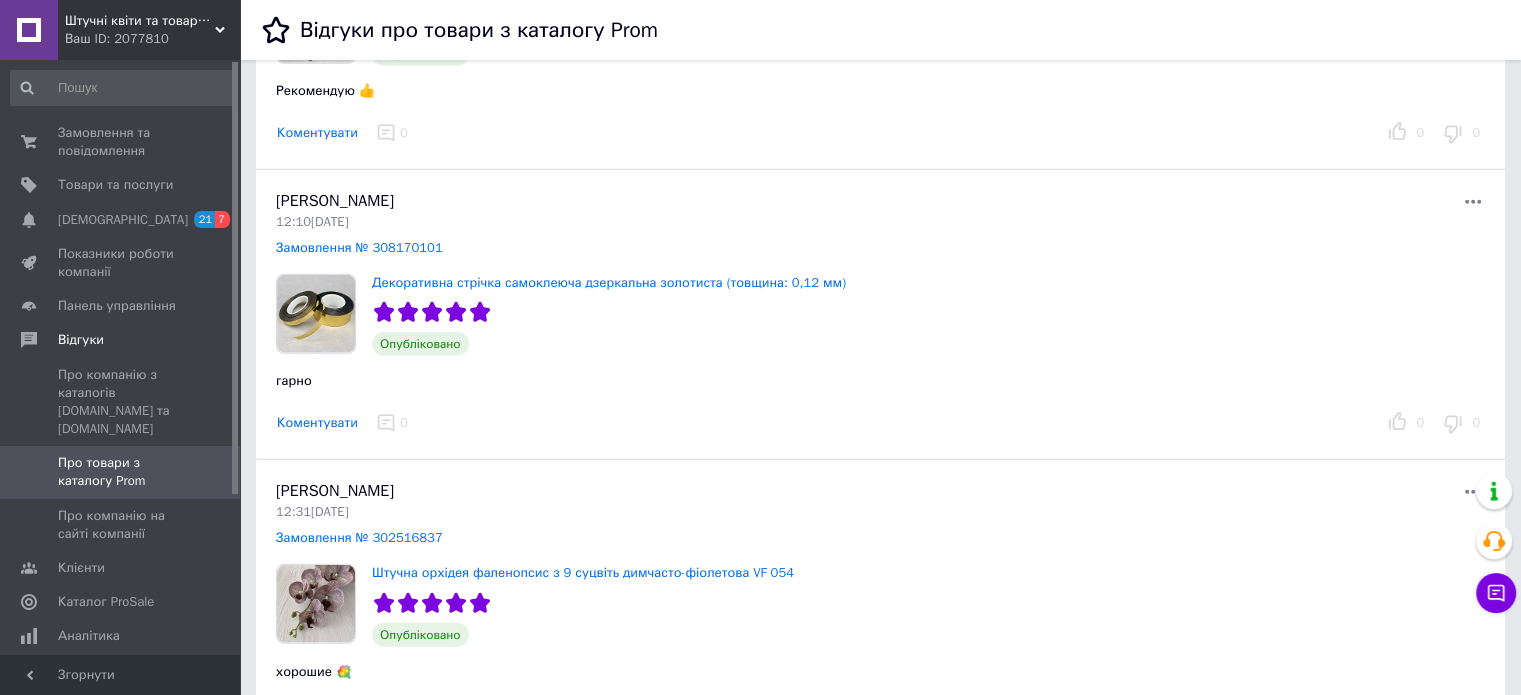 scroll, scrollTop: 5570, scrollLeft: 0, axis: vertical 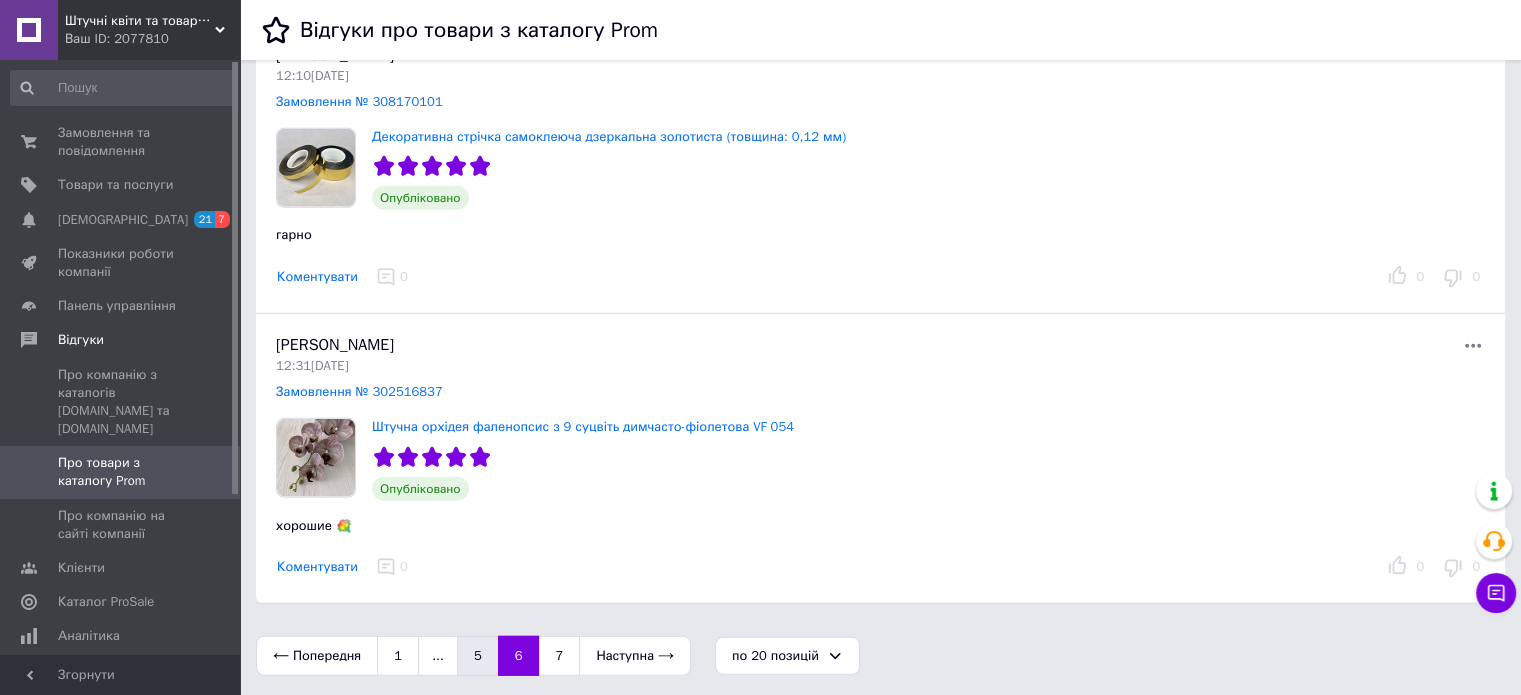 click on "5" at bounding box center [478, 656] 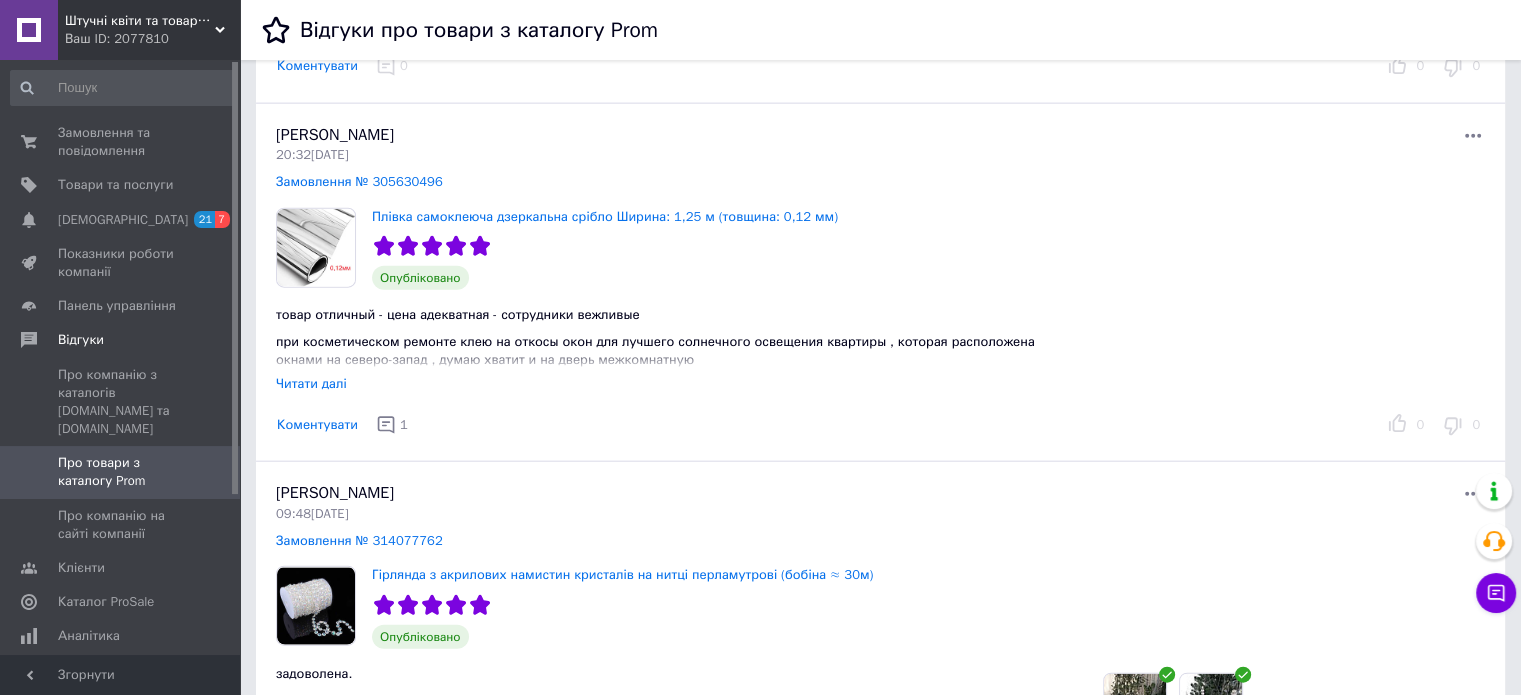 scroll, scrollTop: 4700, scrollLeft: 0, axis: vertical 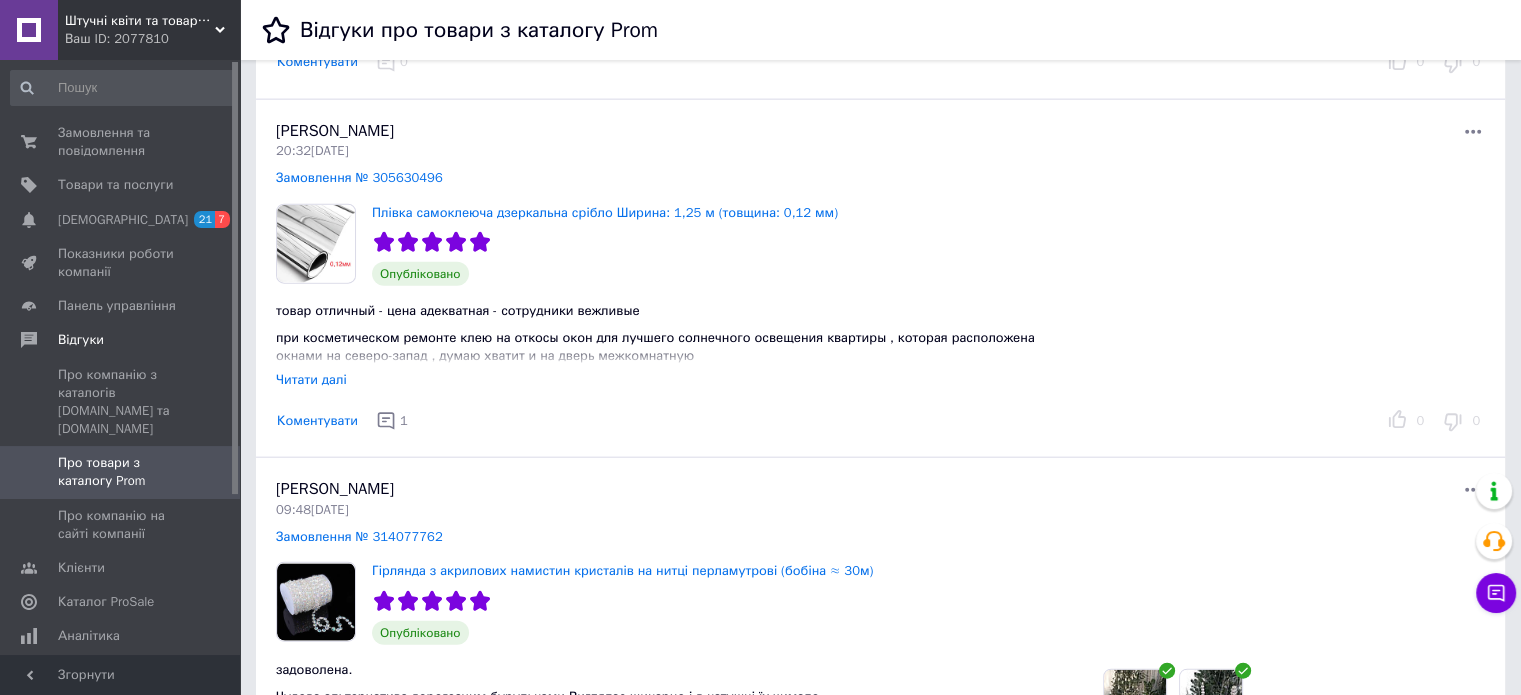 click on "Читати далі" at bounding box center (311, 379) 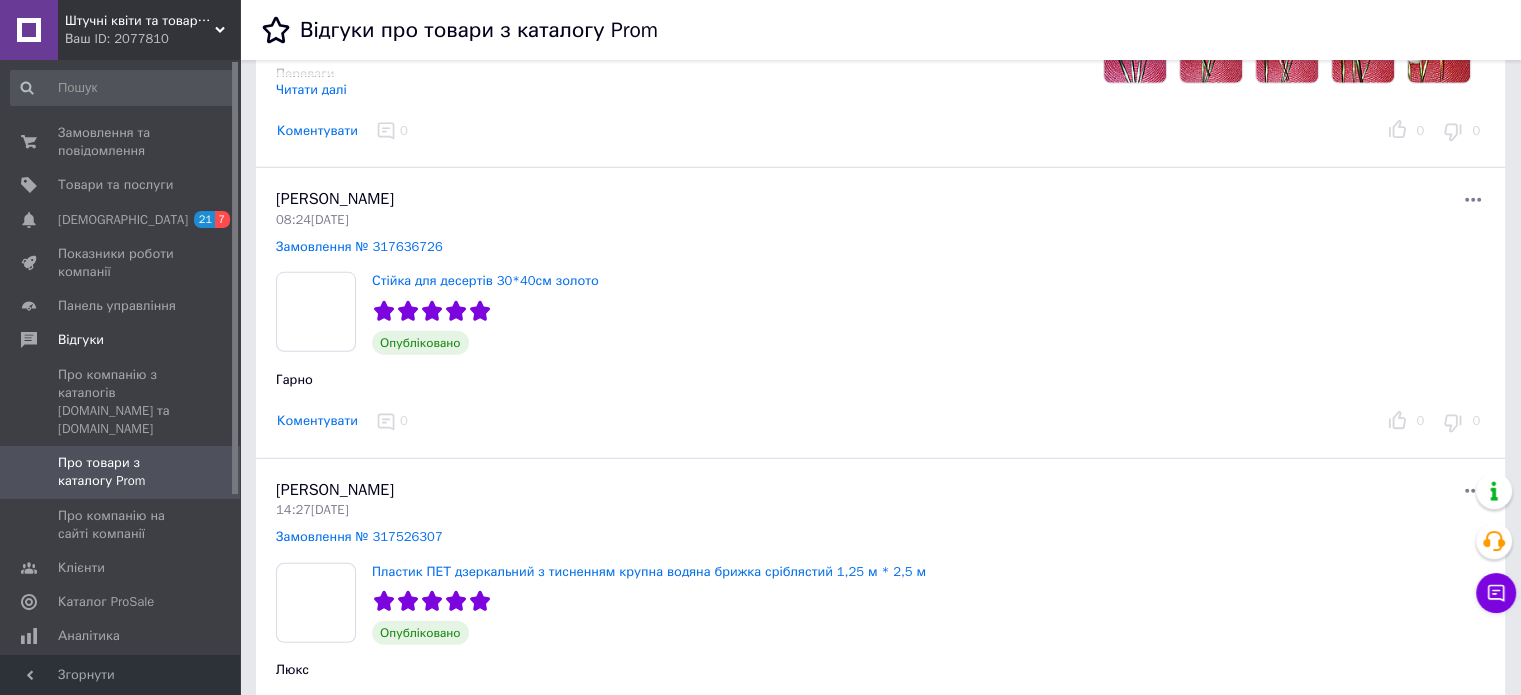 scroll, scrollTop: 5933, scrollLeft: 0, axis: vertical 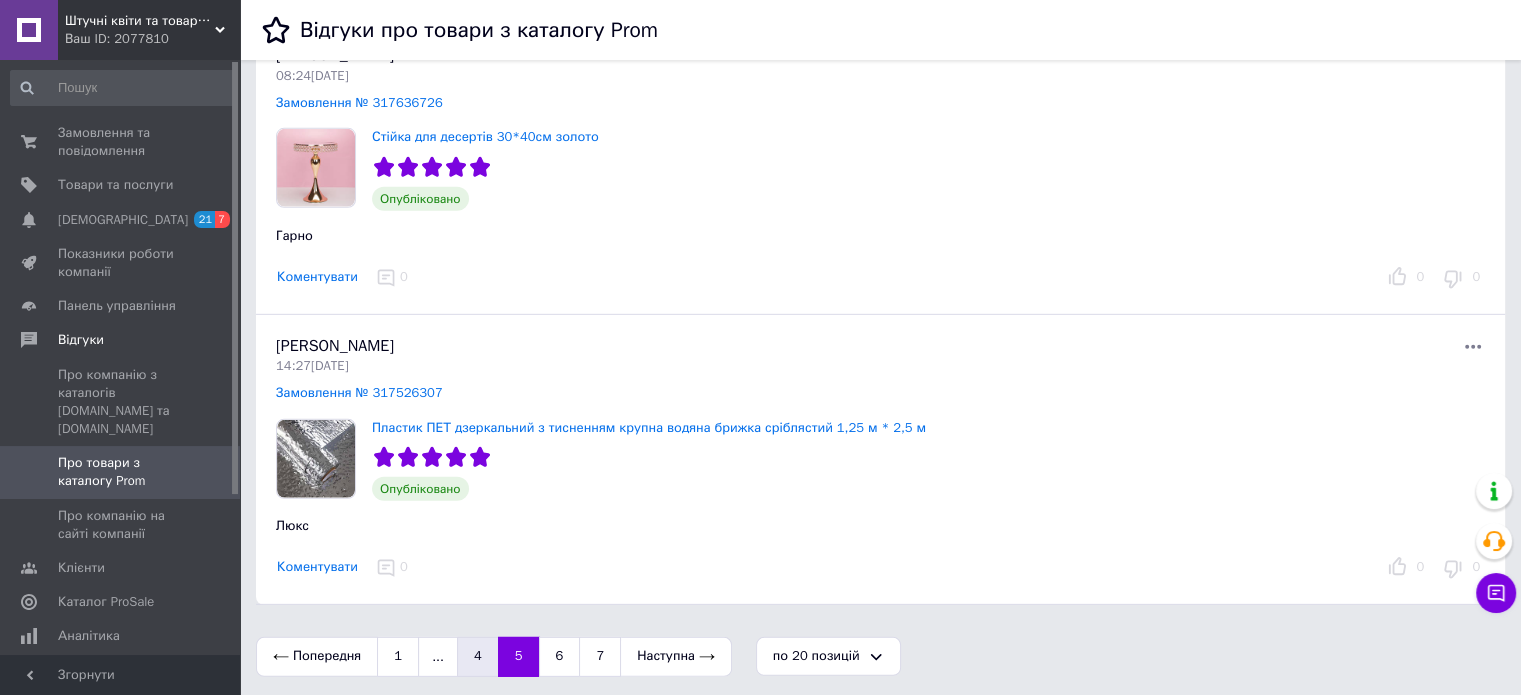 click on "4" at bounding box center (478, 657) 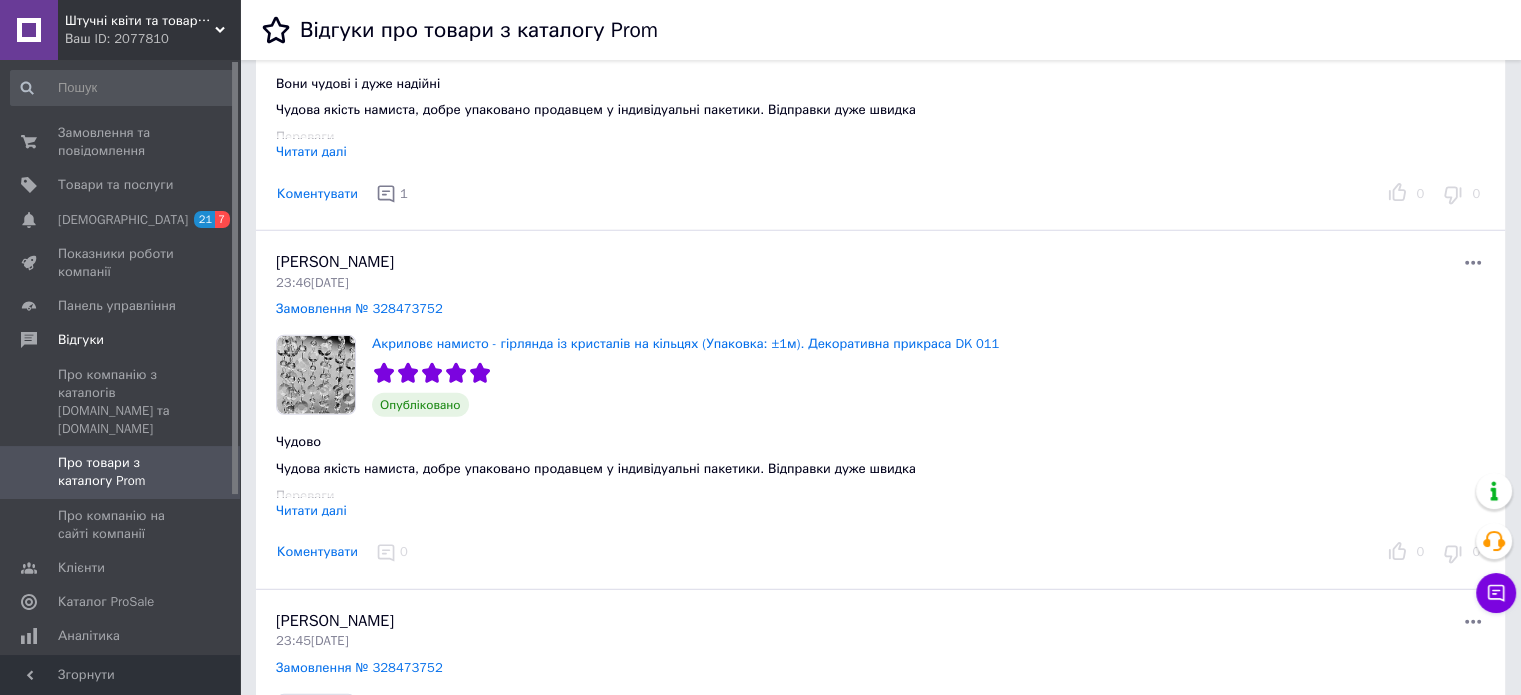 scroll, scrollTop: 5745, scrollLeft: 0, axis: vertical 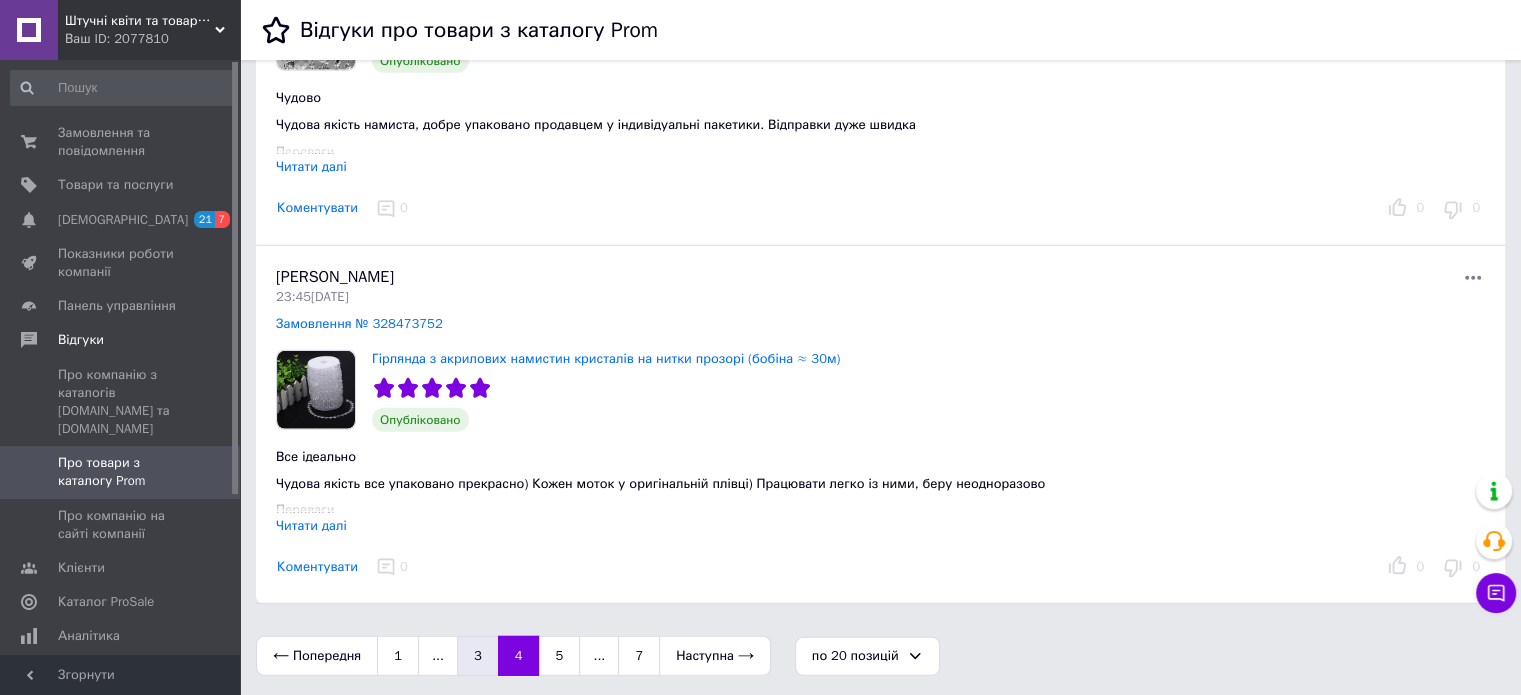click on "3" at bounding box center (478, 656) 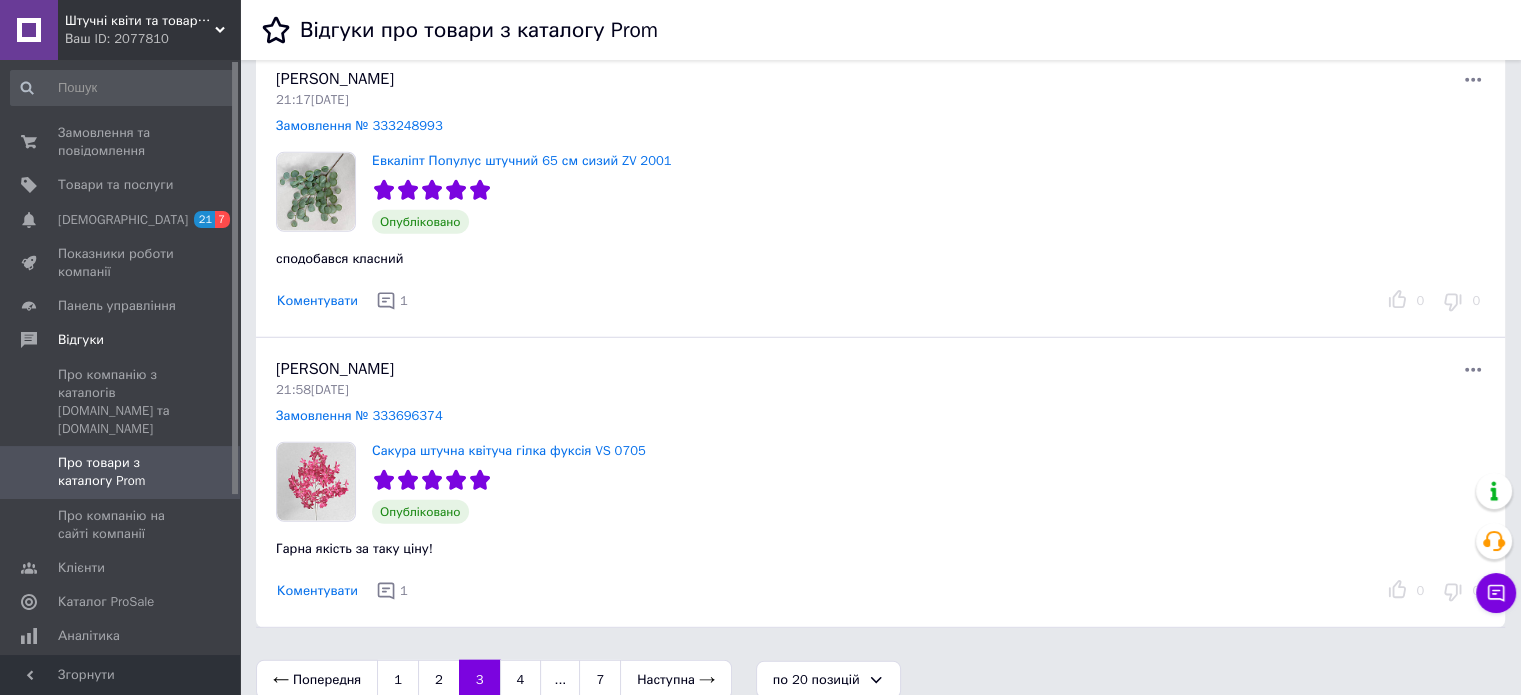scroll, scrollTop: 5471, scrollLeft: 0, axis: vertical 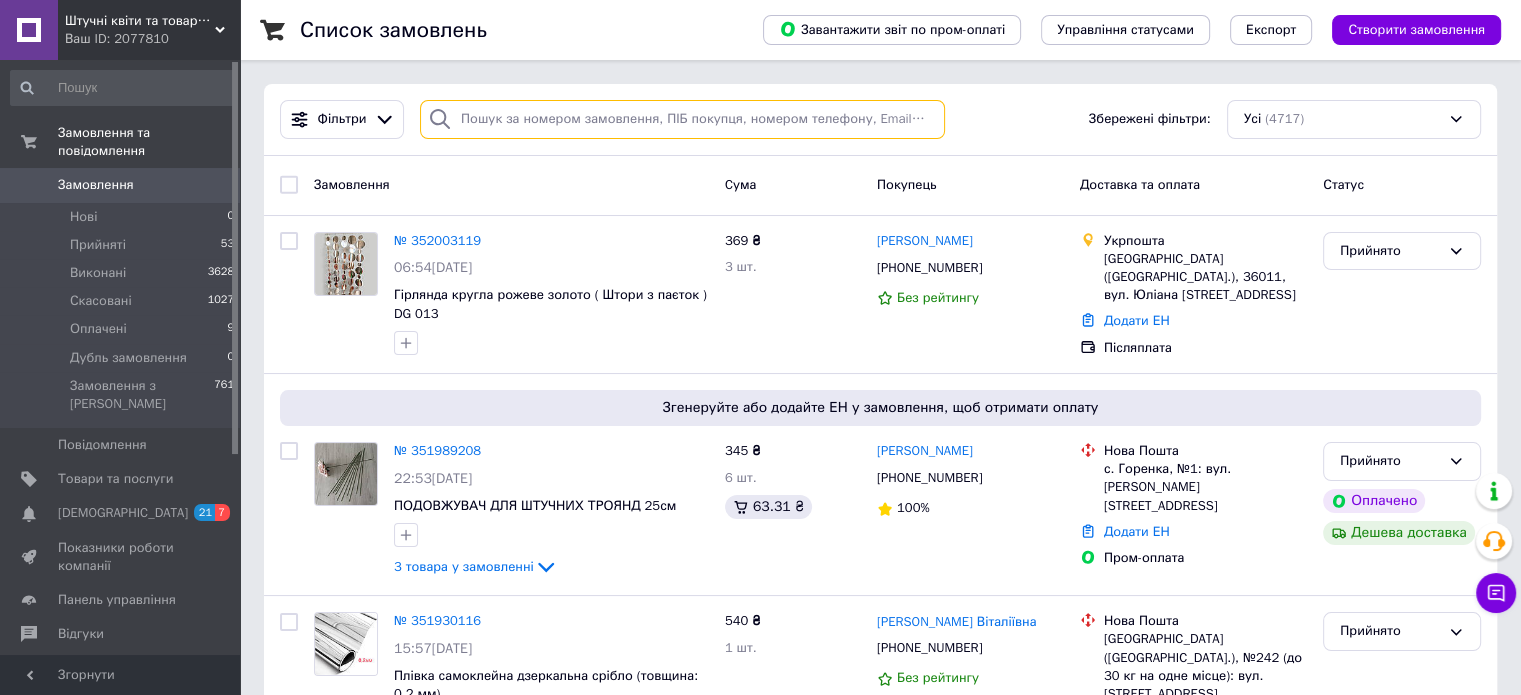 paste on "Соломка Аліна" 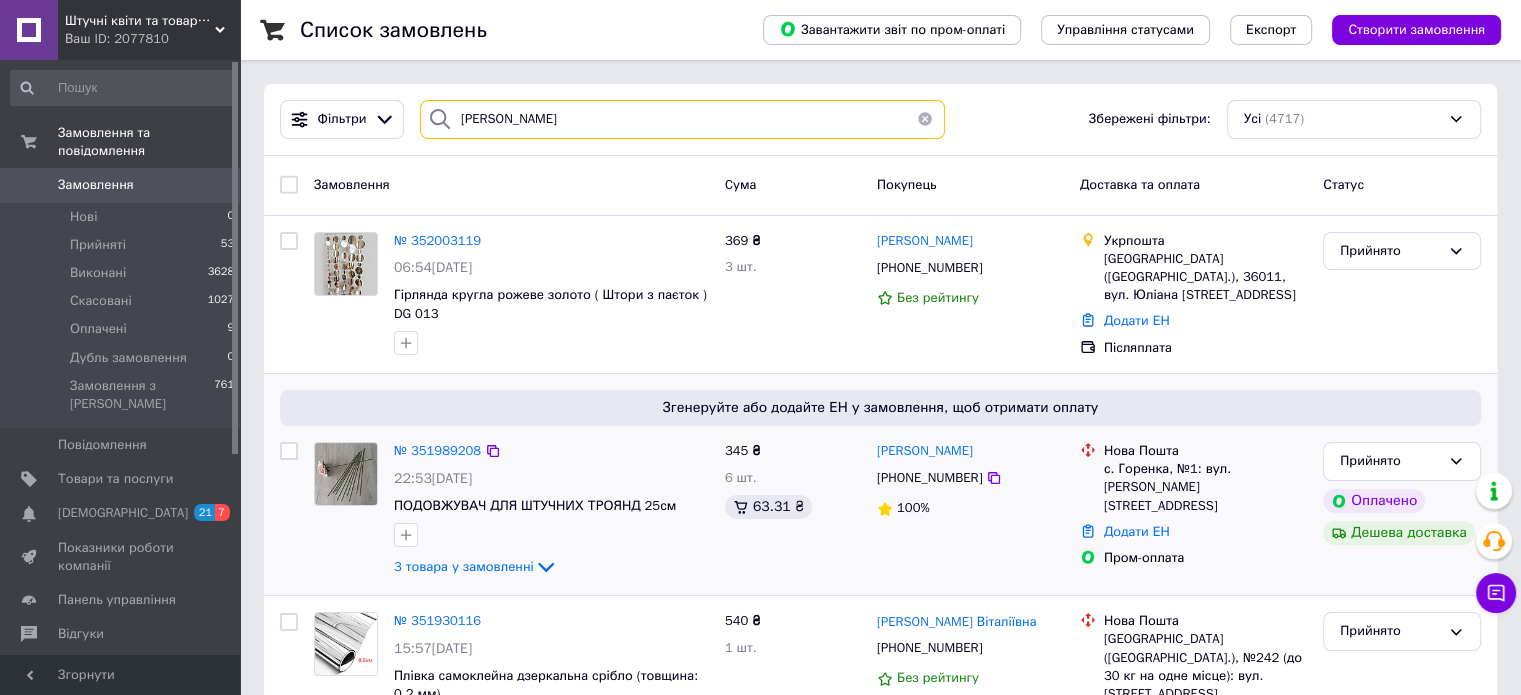 type on "Соломка Аліна" 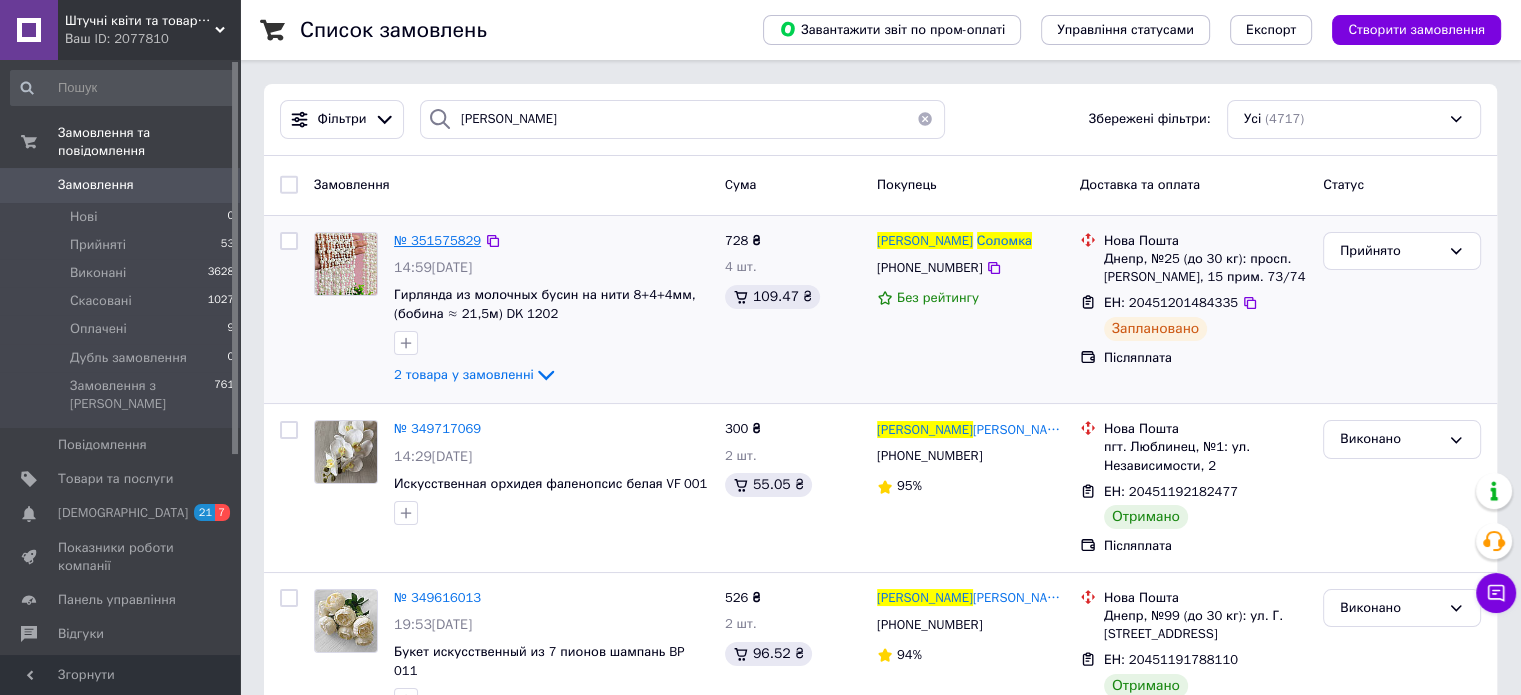 click on "№ 351575829" at bounding box center [437, 240] 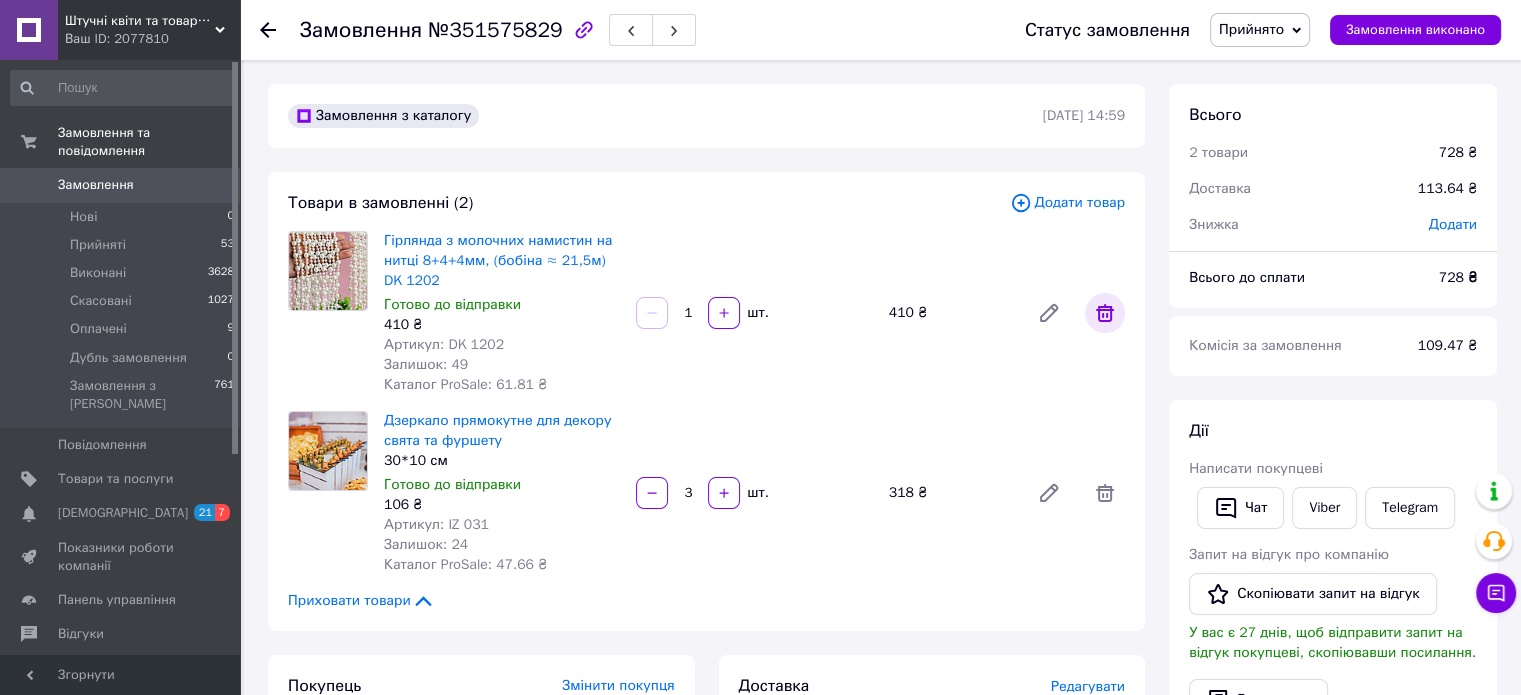 click 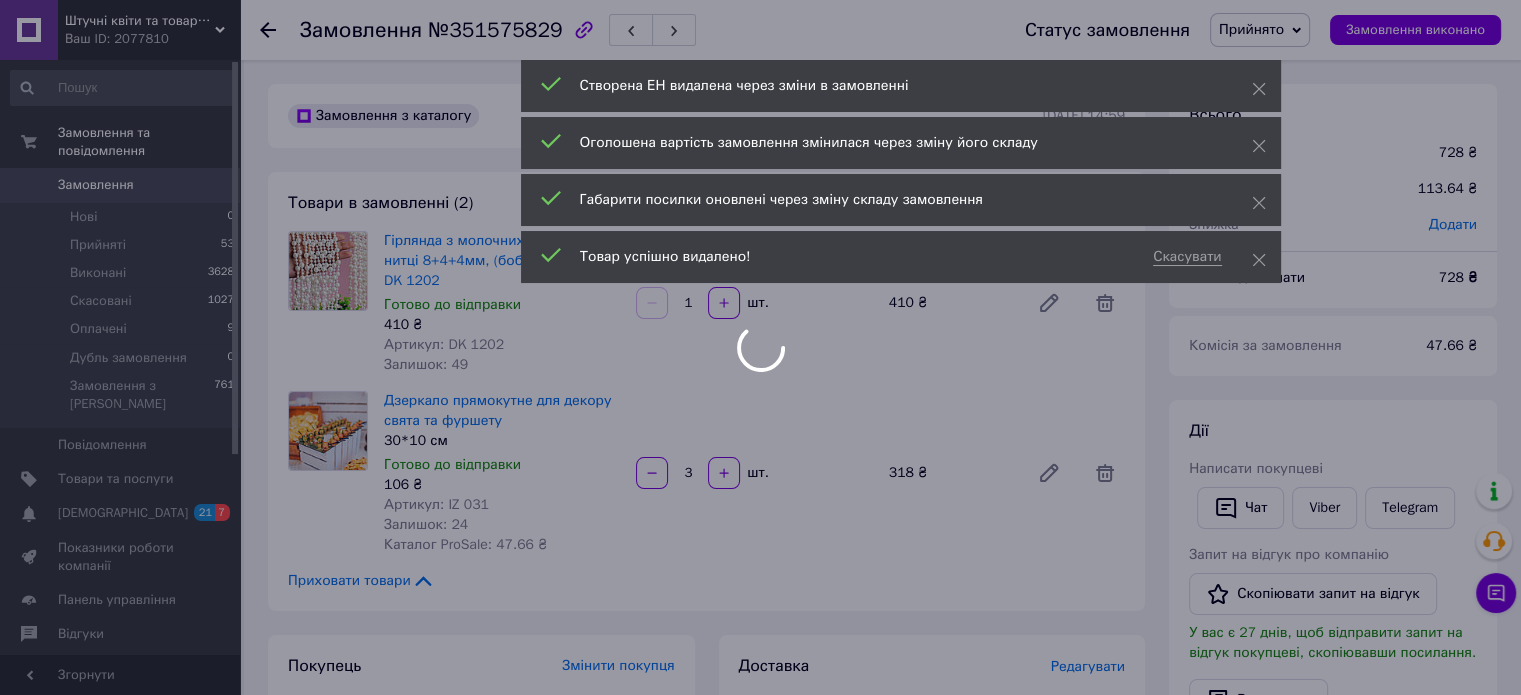 type on "3" 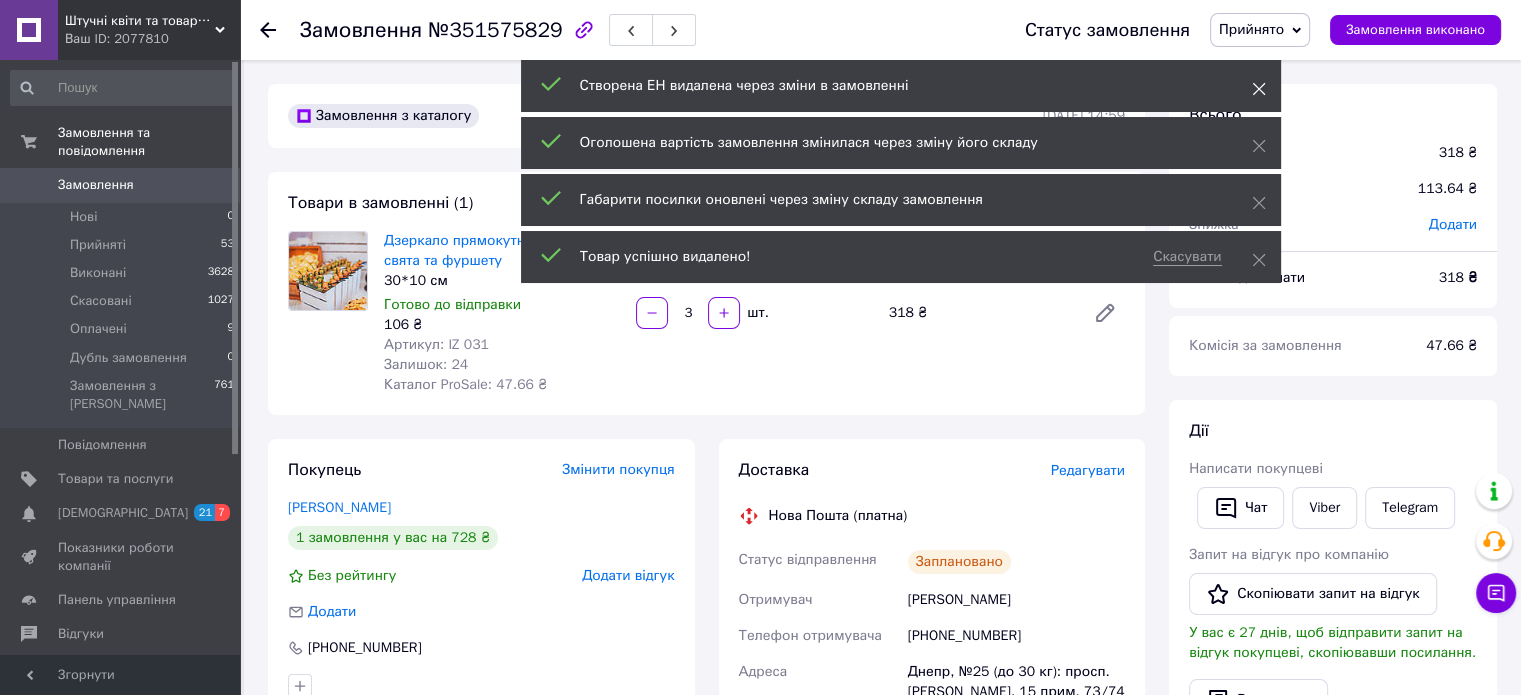 click 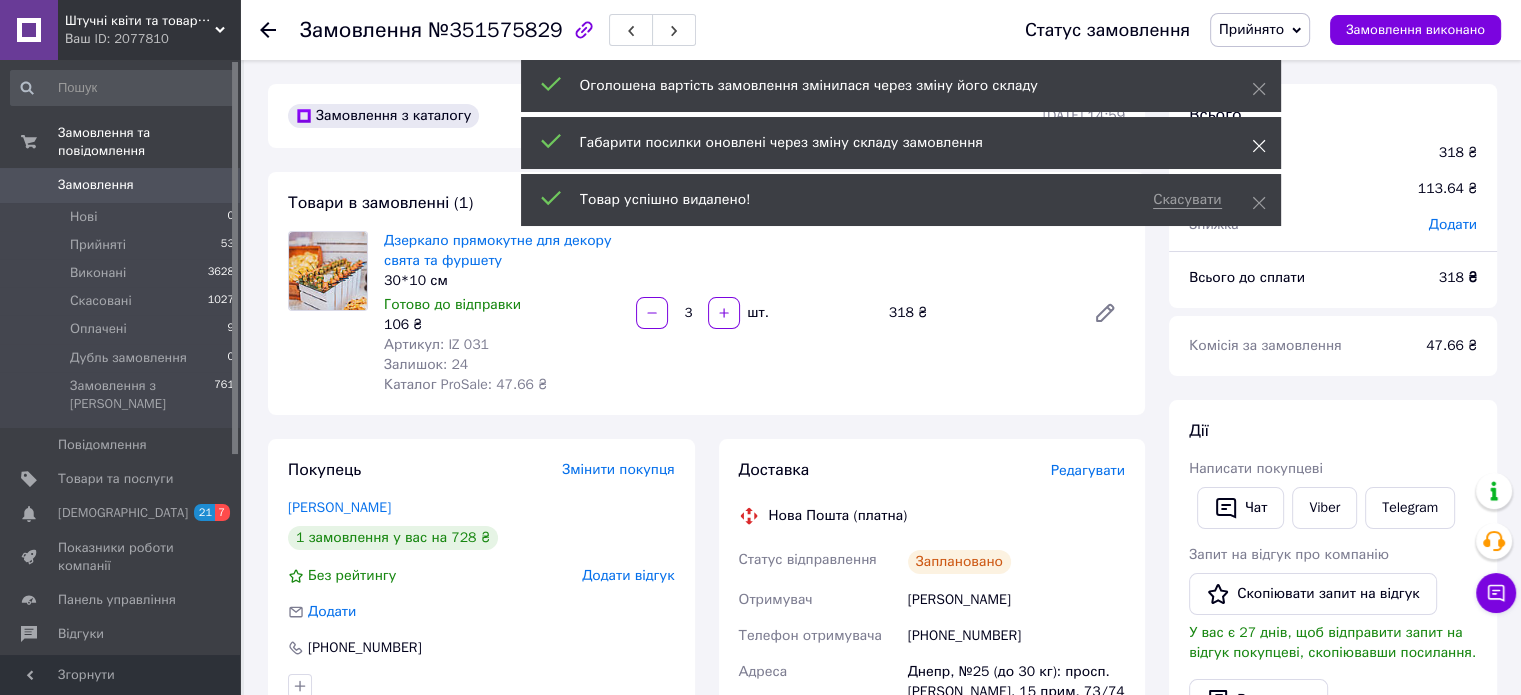 click 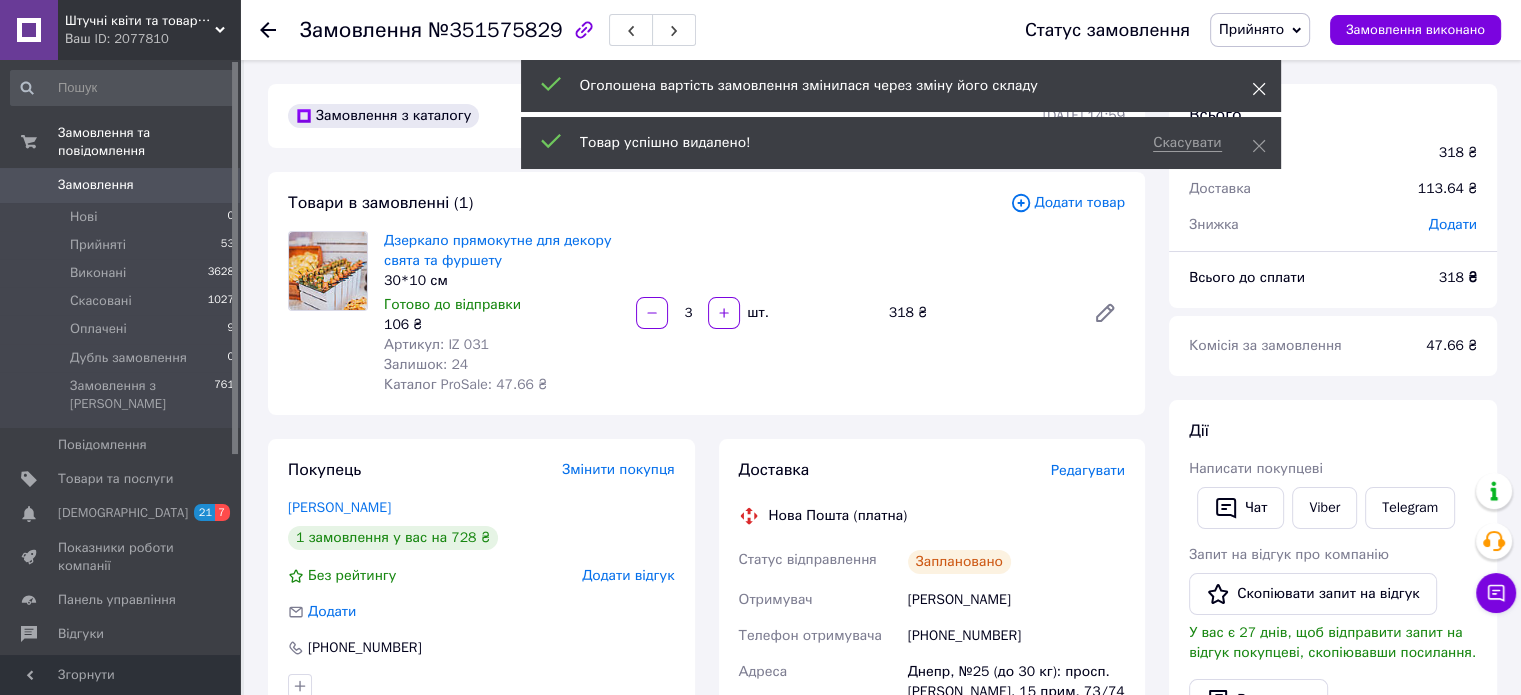 click 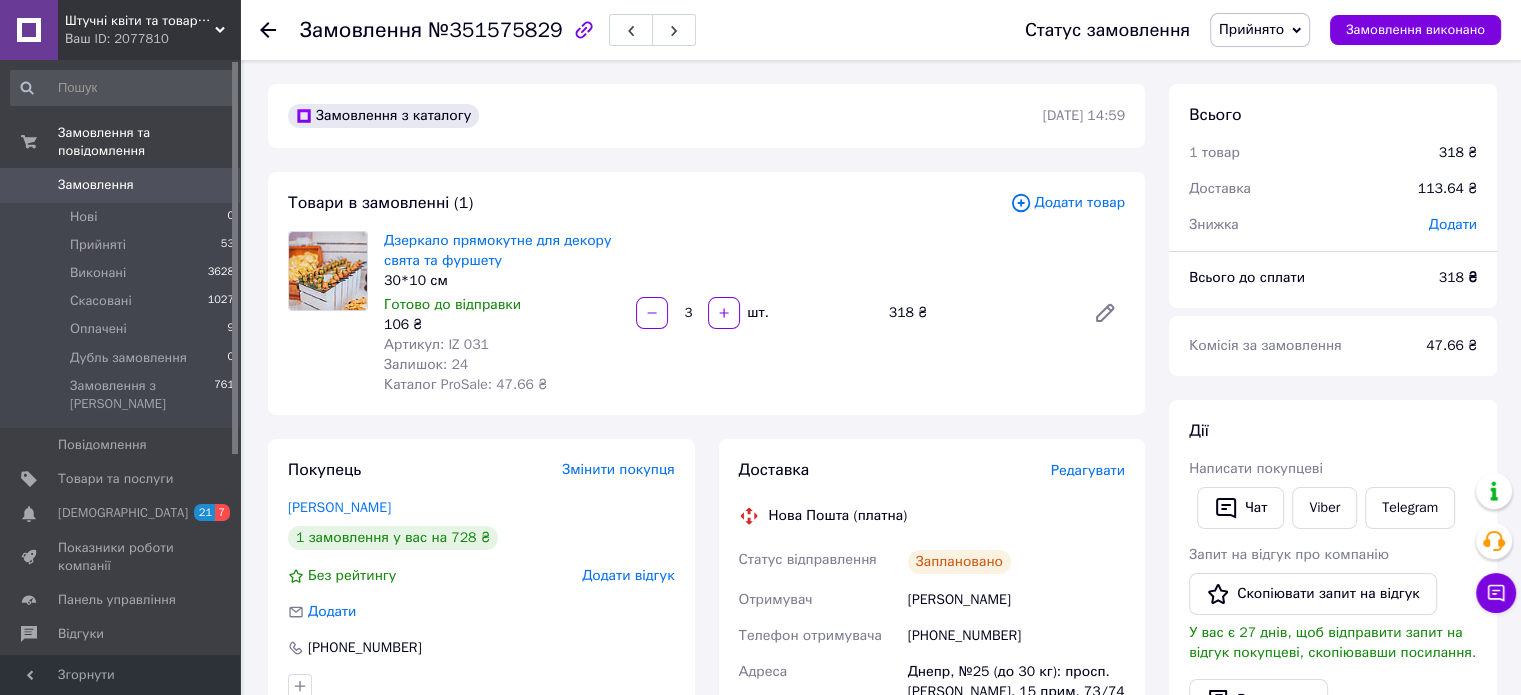 click 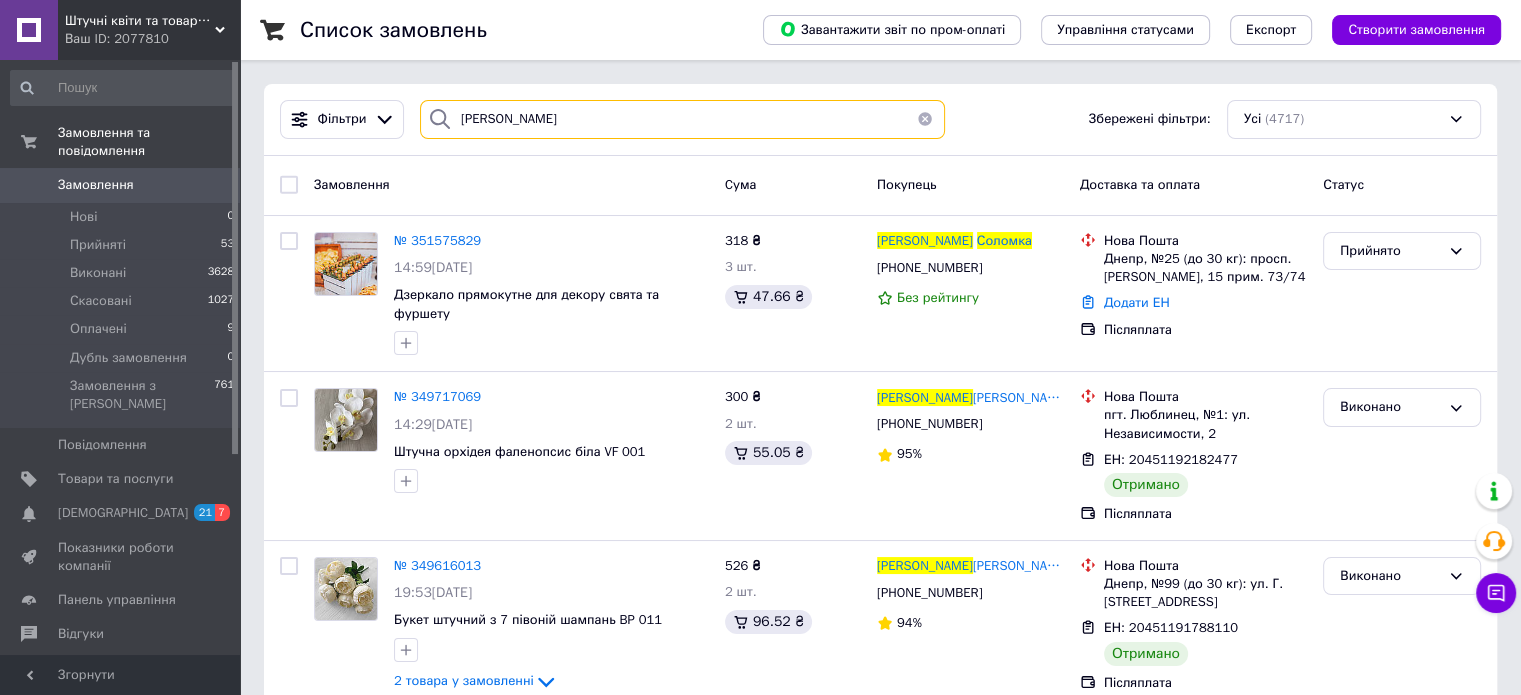 click on "Соломка Аліна" at bounding box center [682, 119] 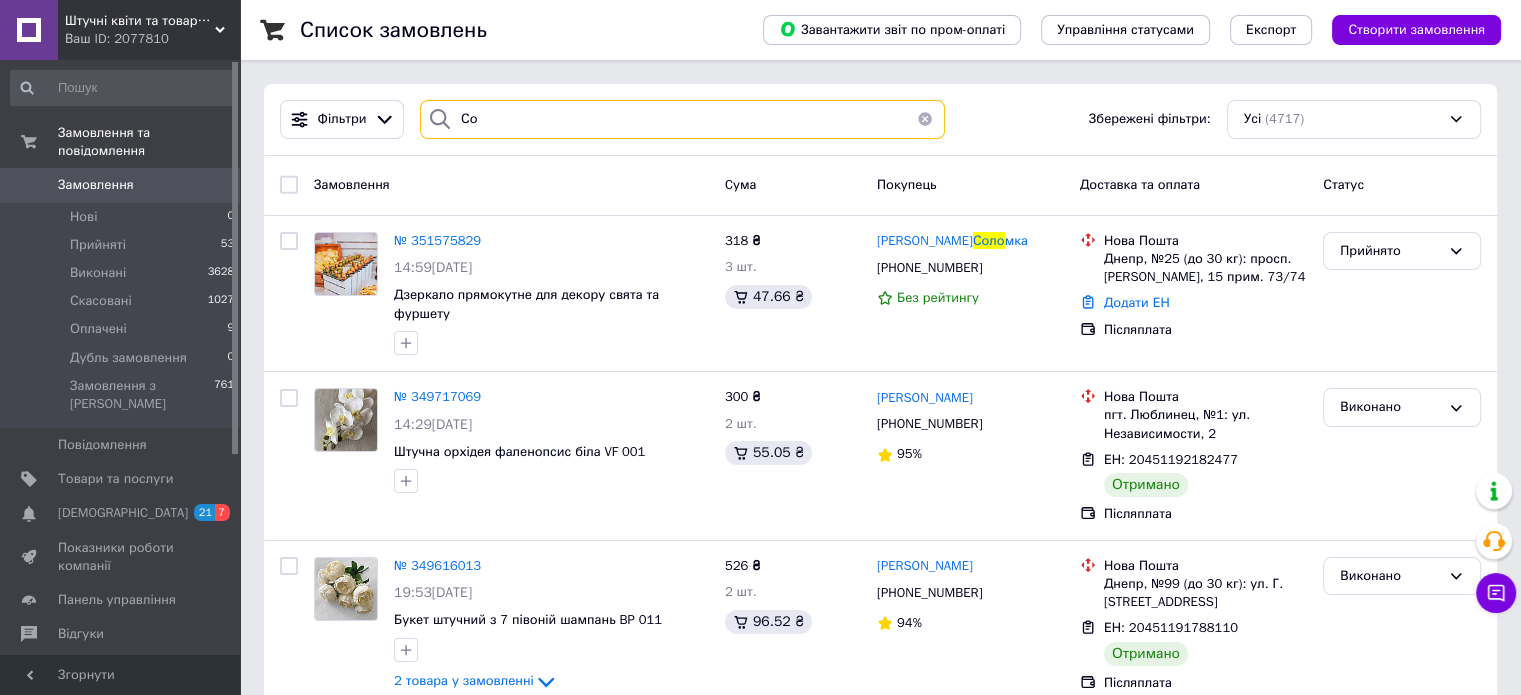 type on "С" 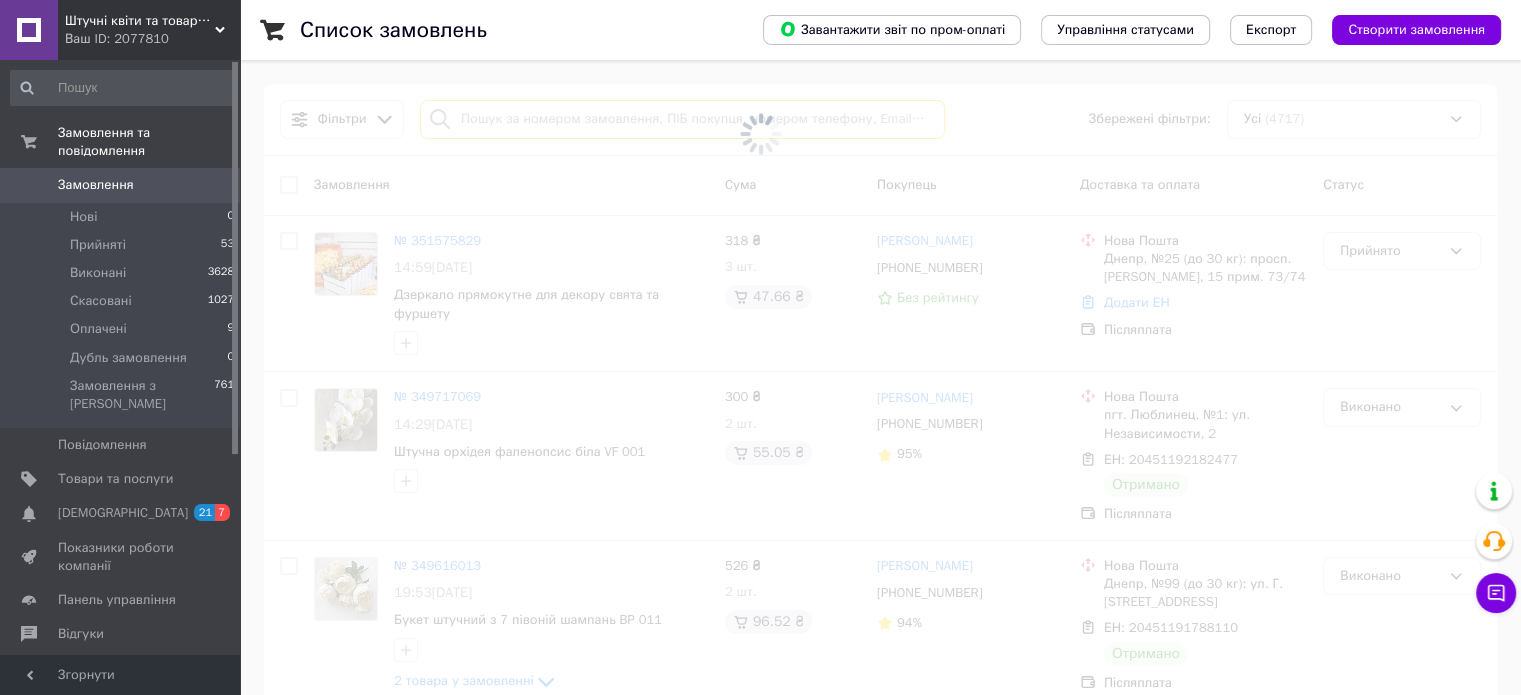 type 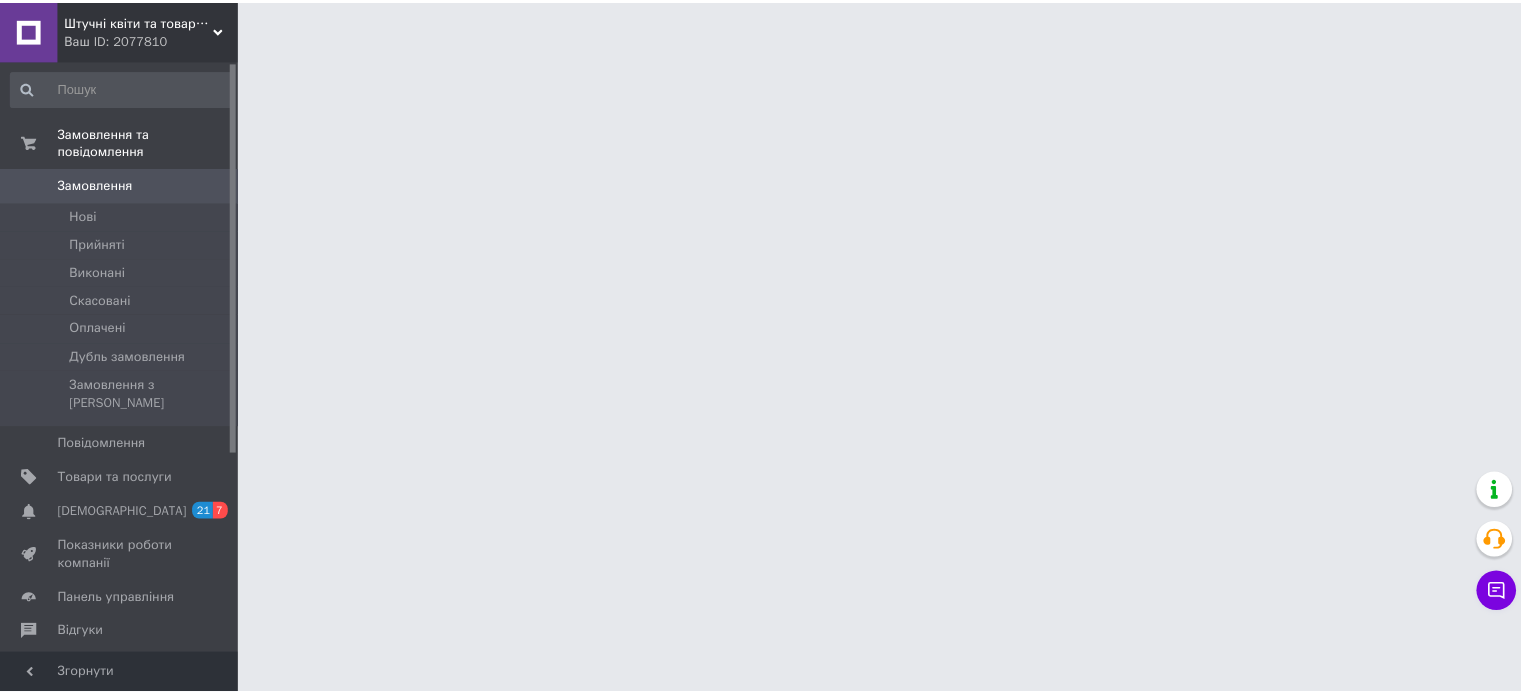 scroll, scrollTop: 0, scrollLeft: 0, axis: both 